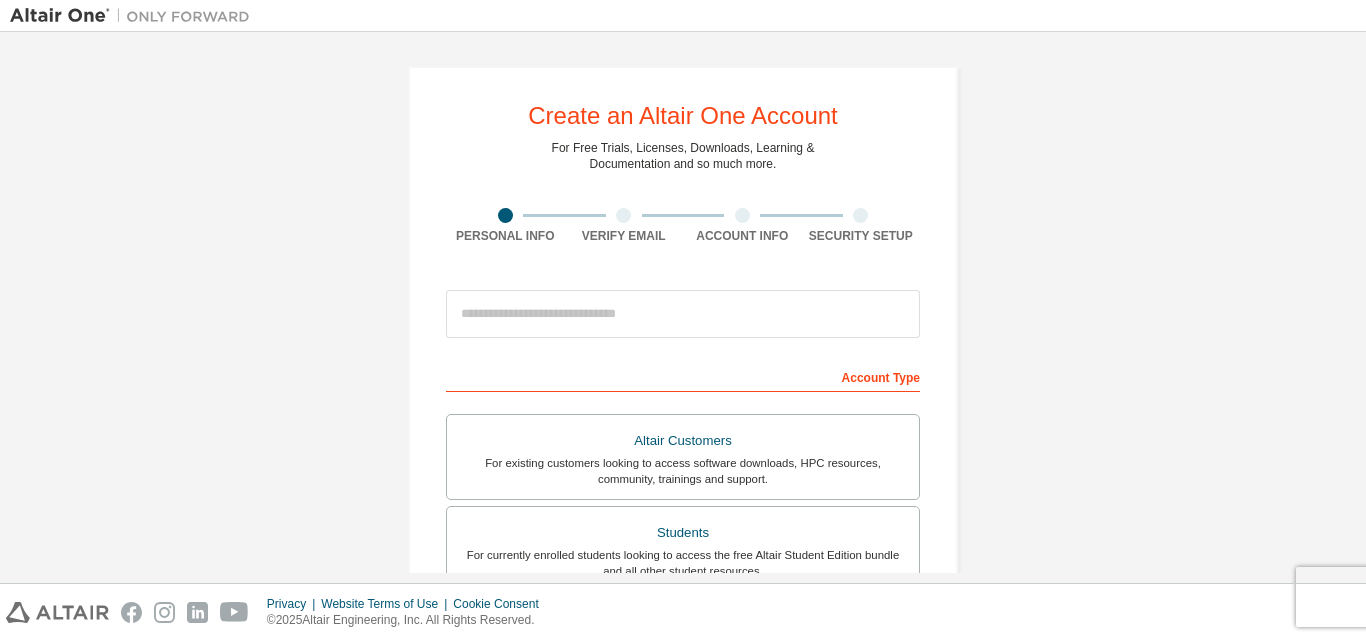 scroll, scrollTop: 0, scrollLeft: 0, axis: both 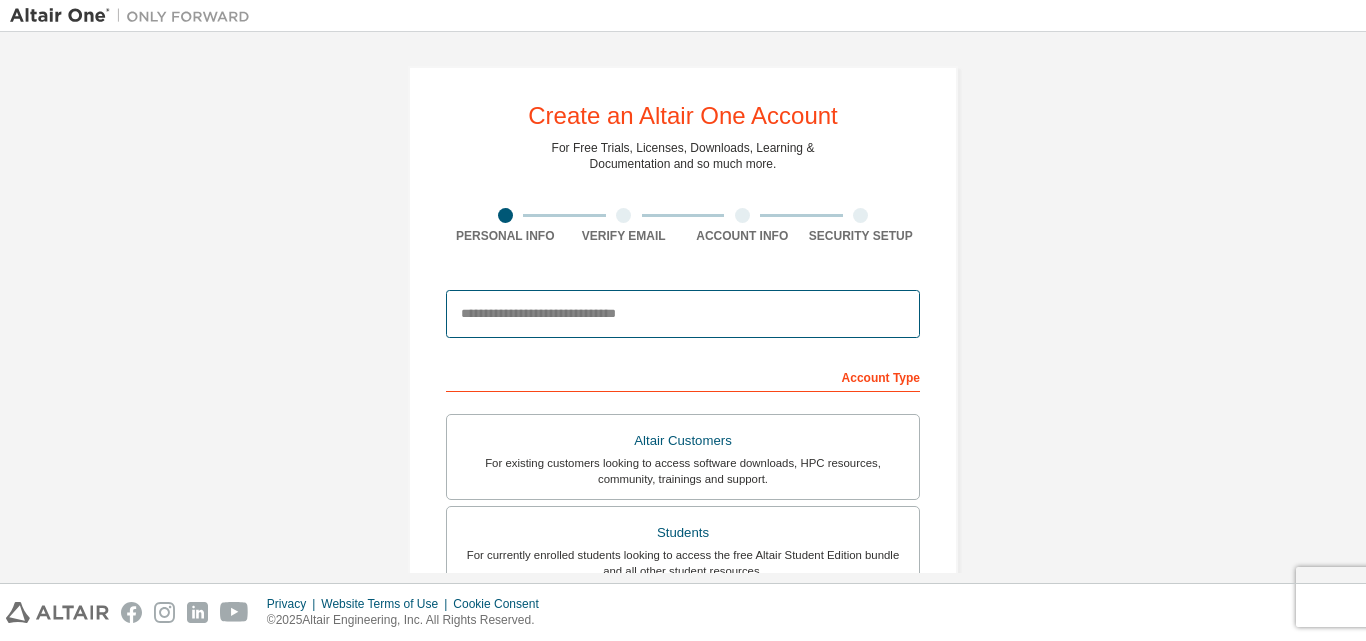 click at bounding box center (683, 314) 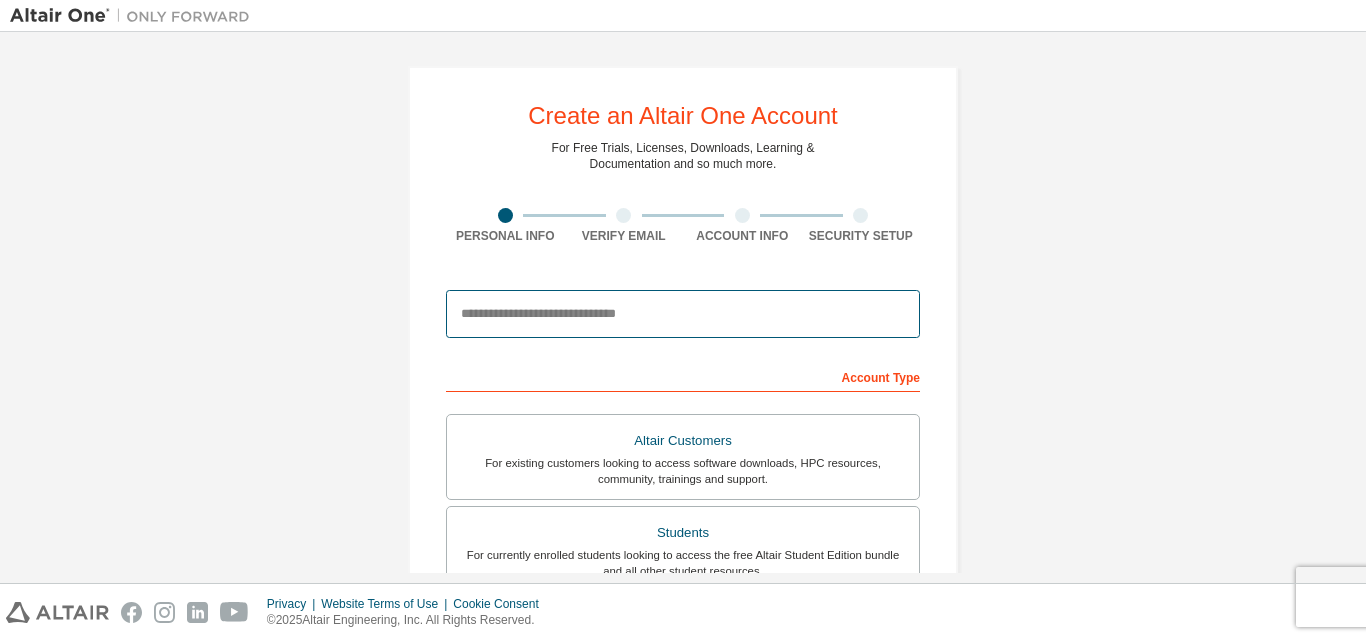 type on "**********" 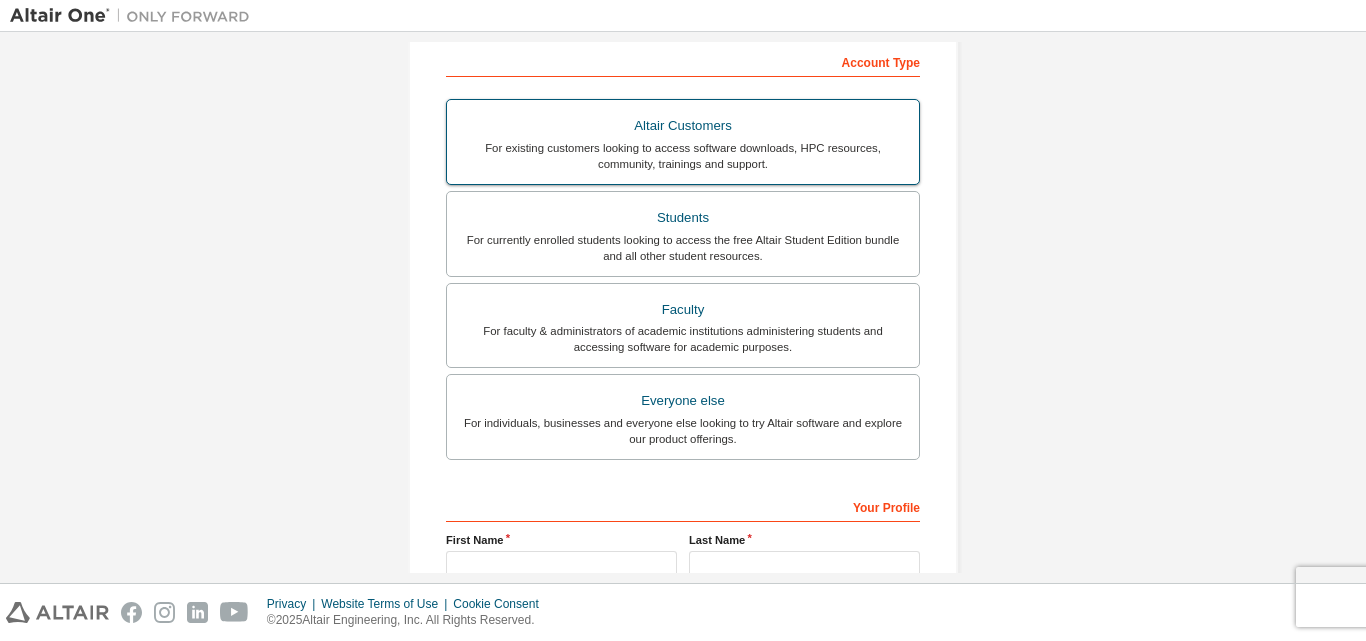 scroll, scrollTop: 342, scrollLeft: 0, axis: vertical 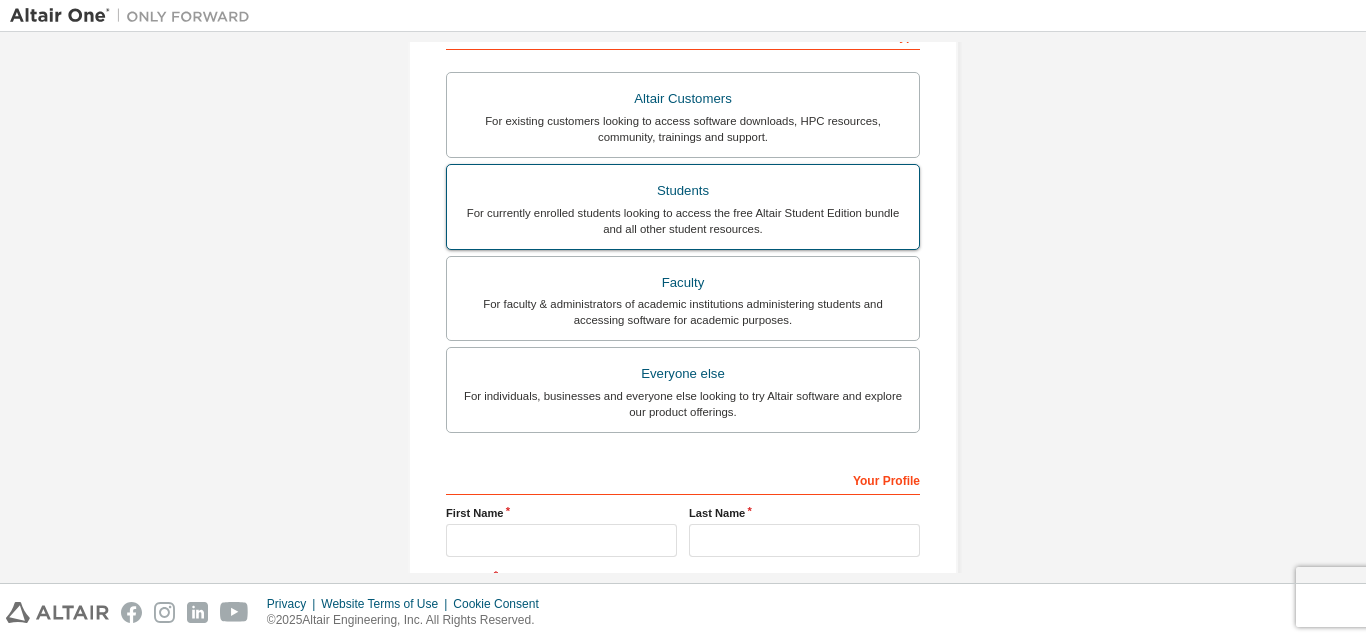 click on "Students" at bounding box center (683, 191) 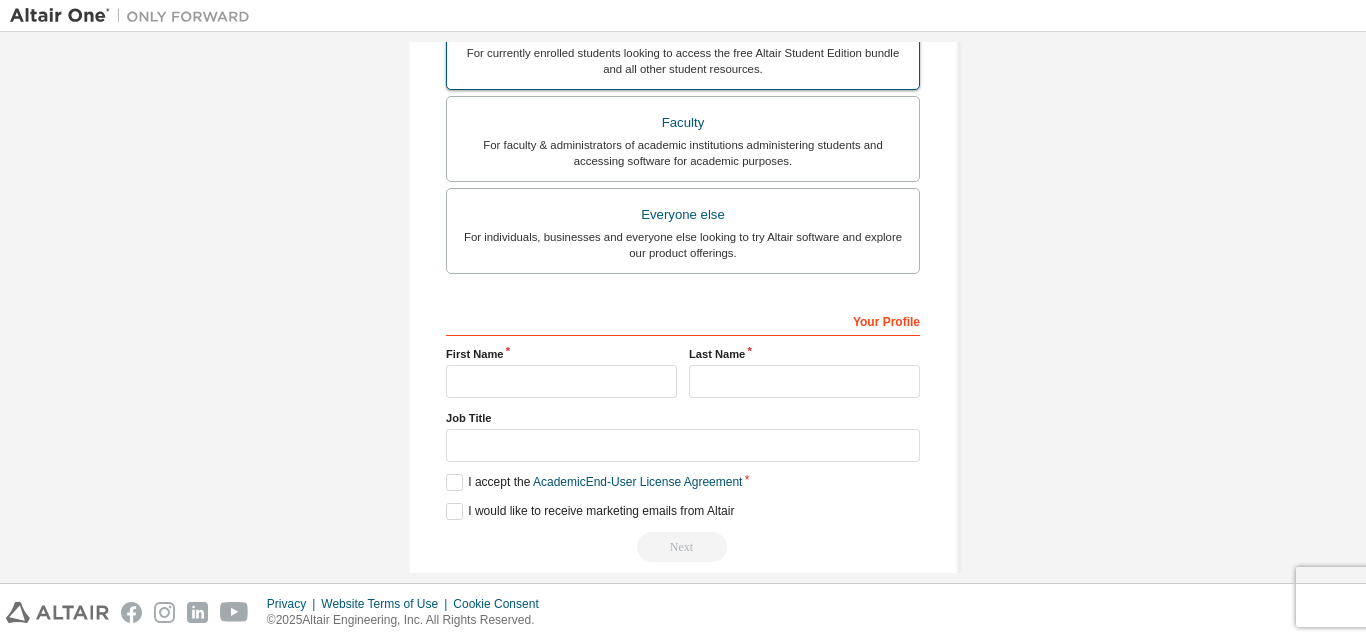 scroll, scrollTop: 580, scrollLeft: 0, axis: vertical 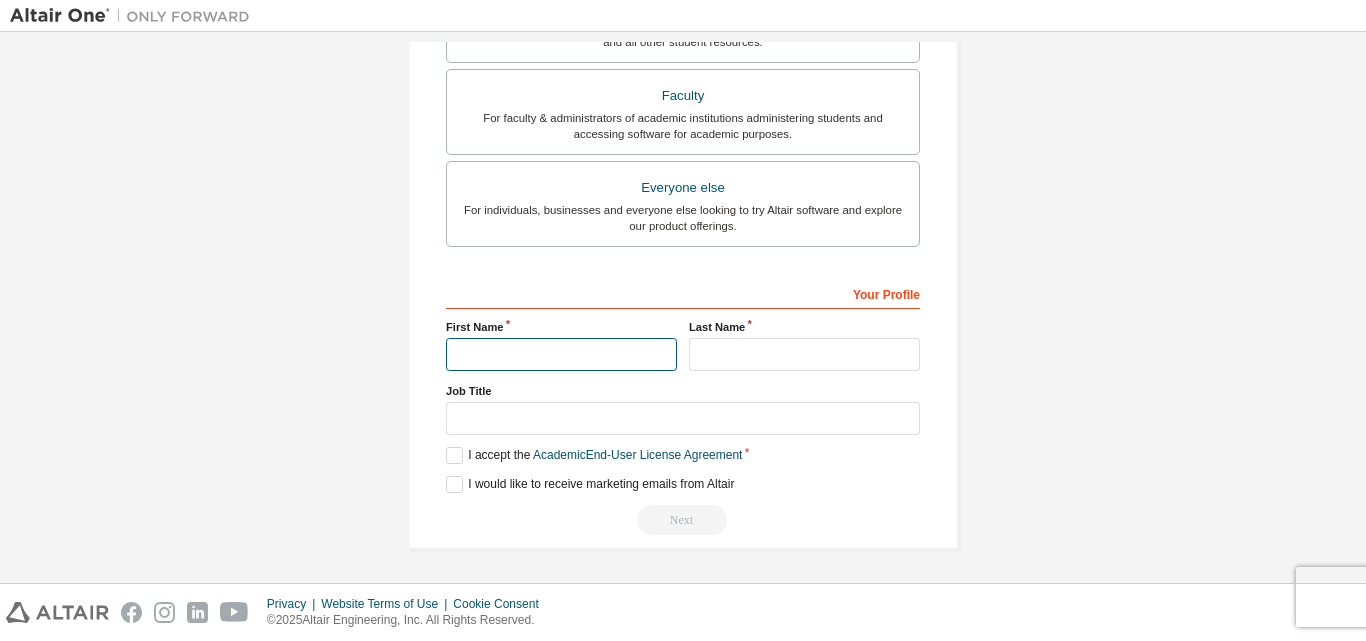 click at bounding box center [561, 354] 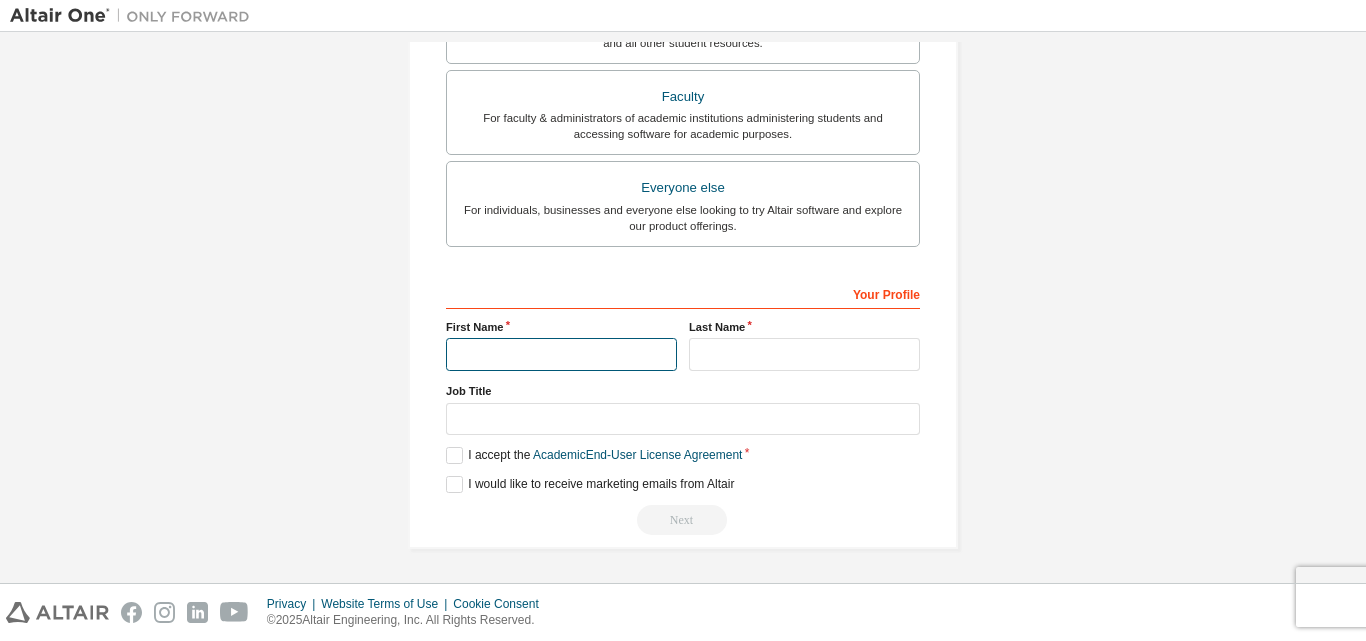 type on "*******" 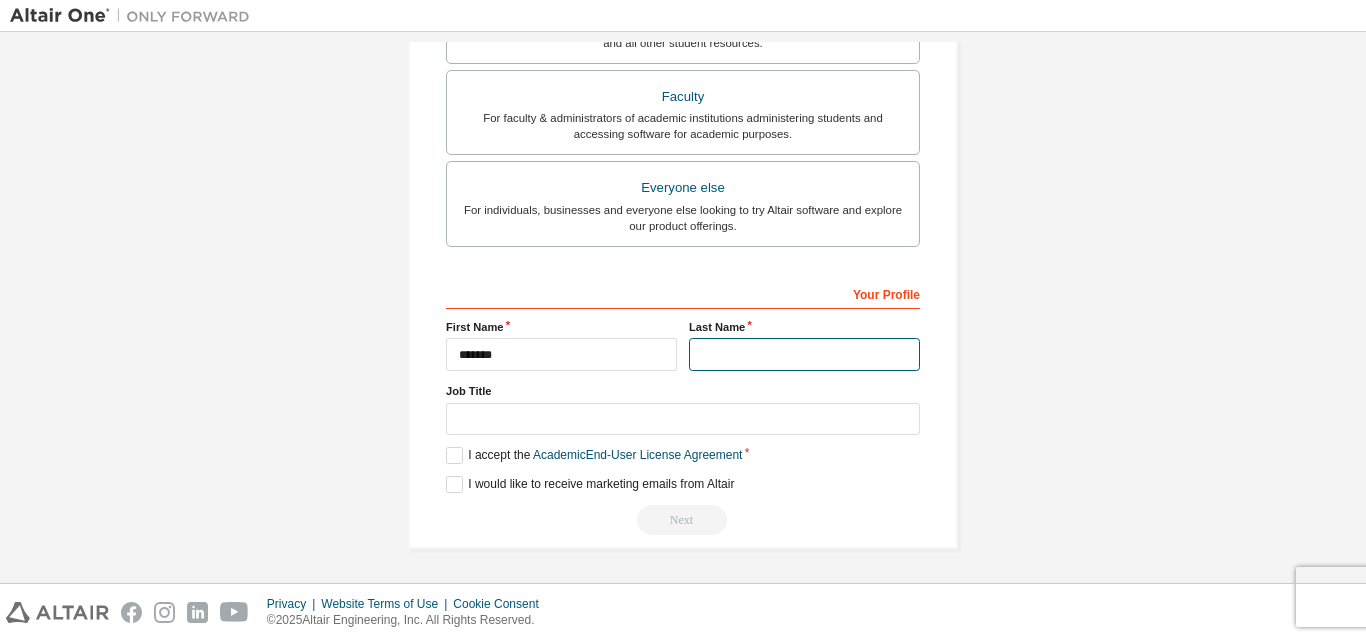 click at bounding box center [804, 354] 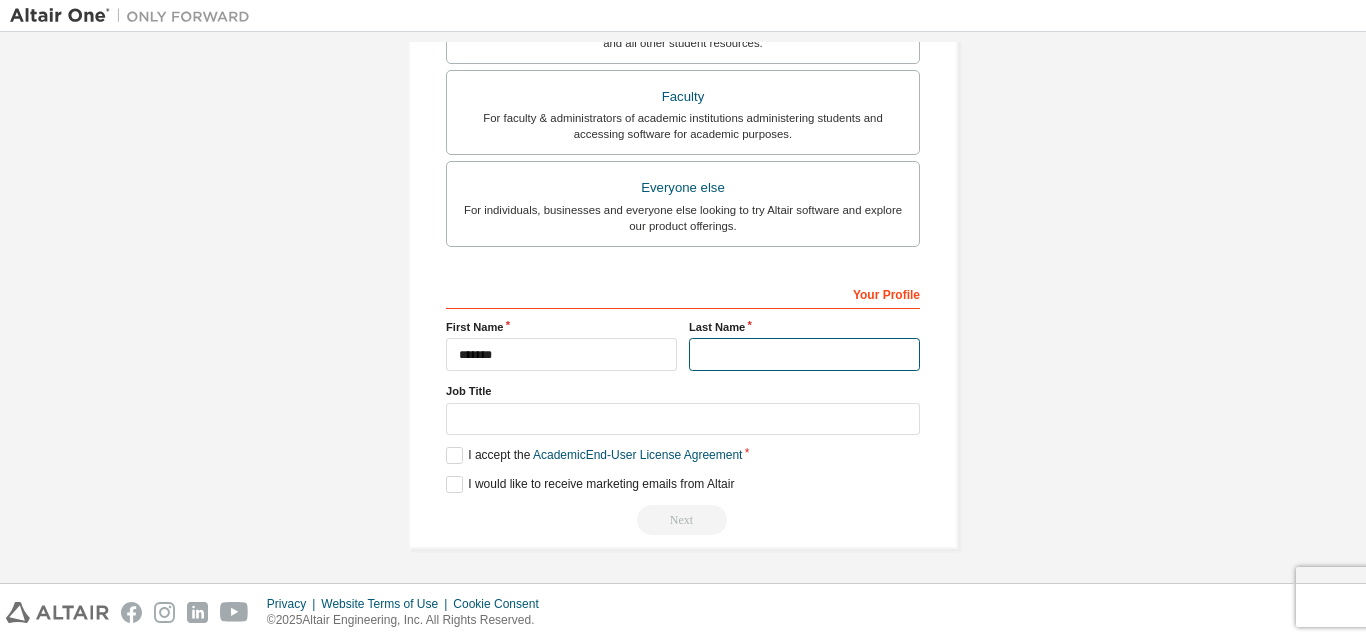 type on "**********" 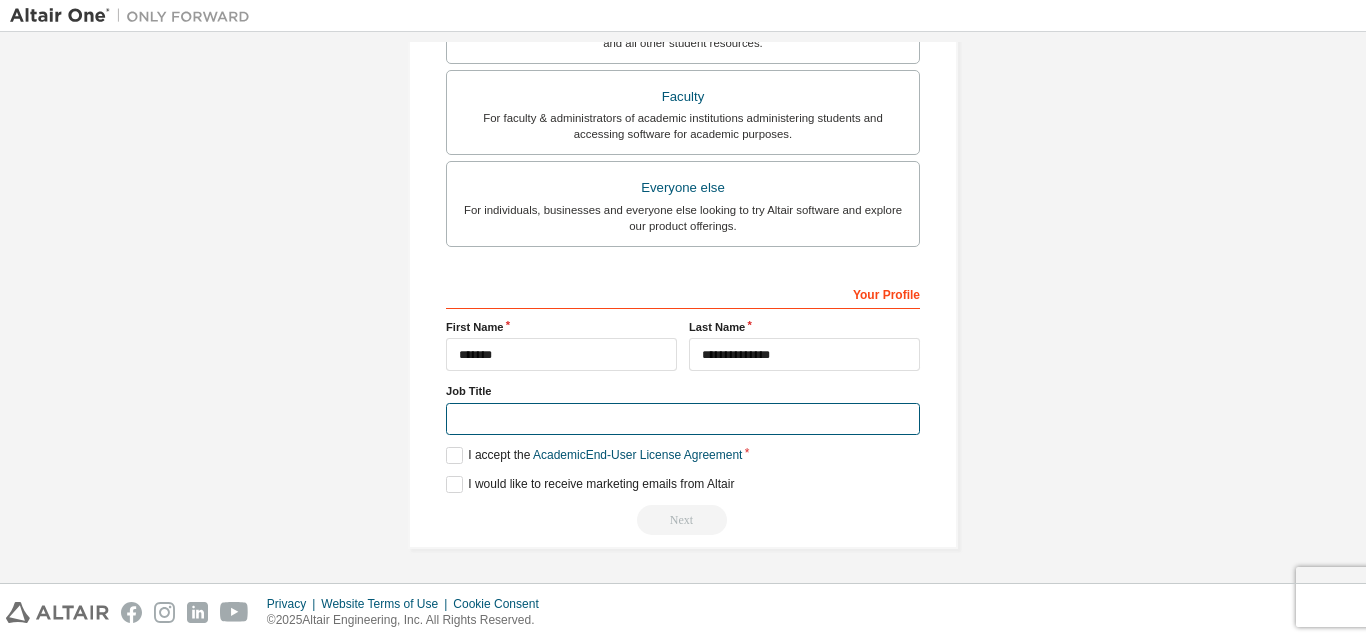 click at bounding box center (683, 419) 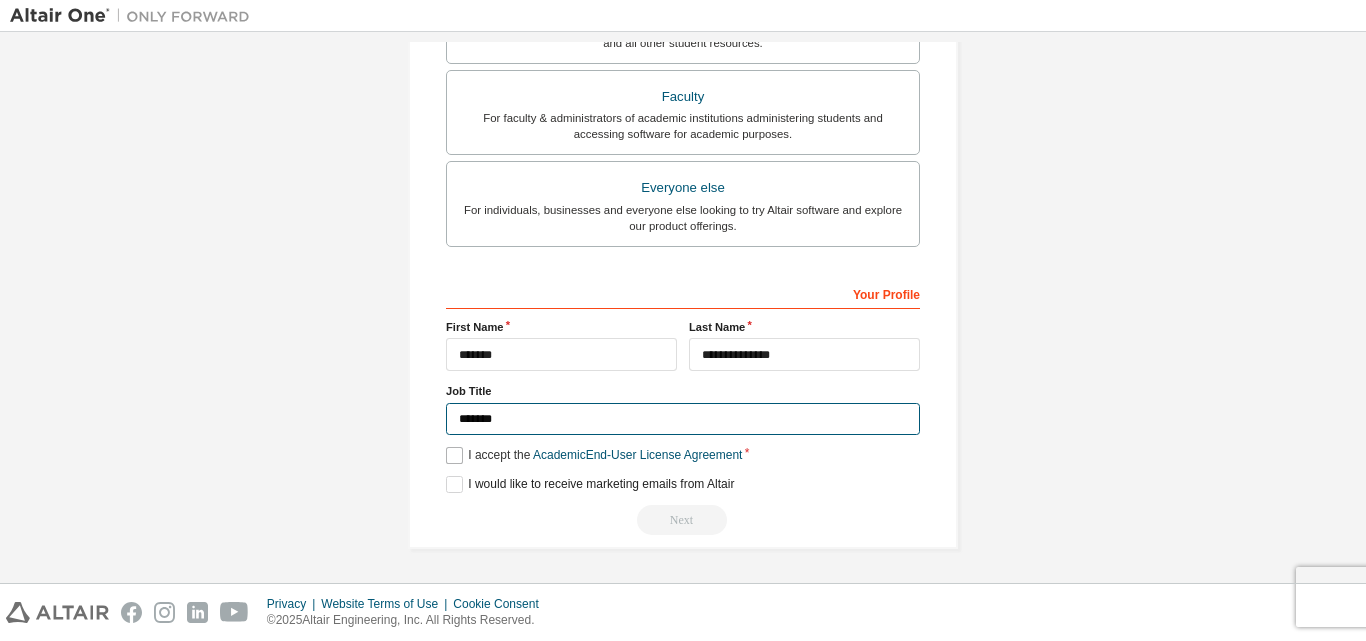 type on "*******" 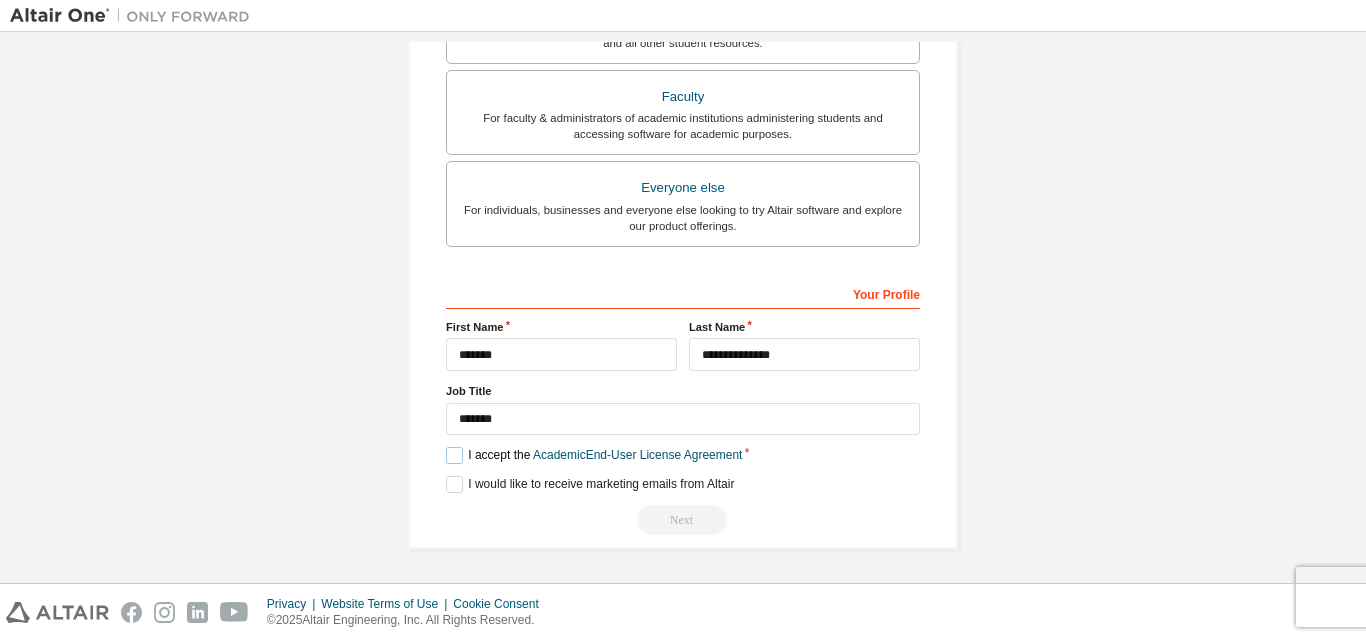 click on "I accept the   Academic   End-User License Agreement" at bounding box center [594, 455] 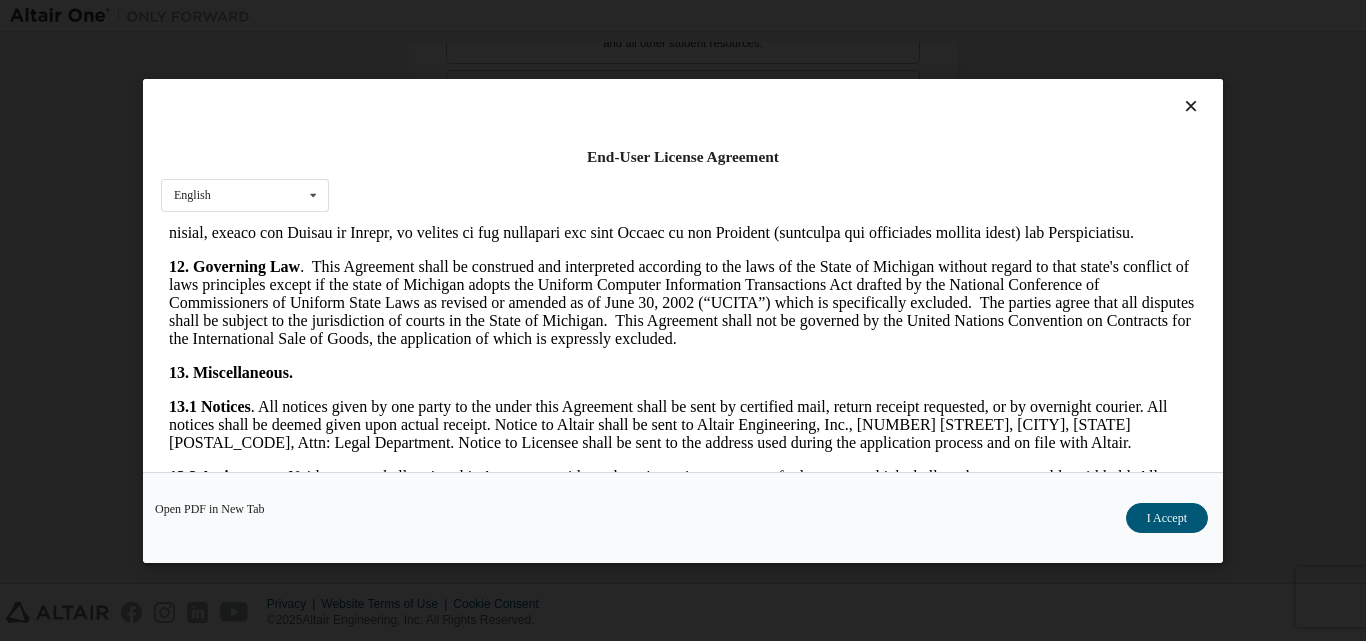 scroll, scrollTop: 3318, scrollLeft: 0, axis: vertical 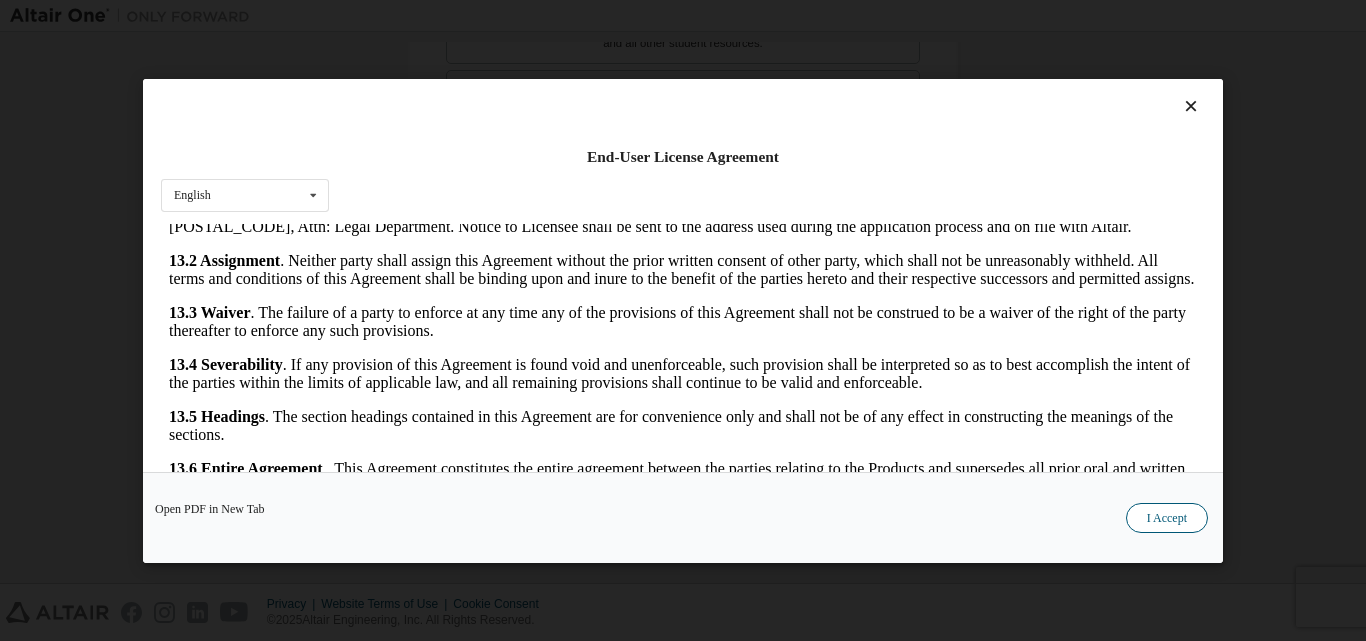 click on "I Accept" at bounding box center [1167, 517] 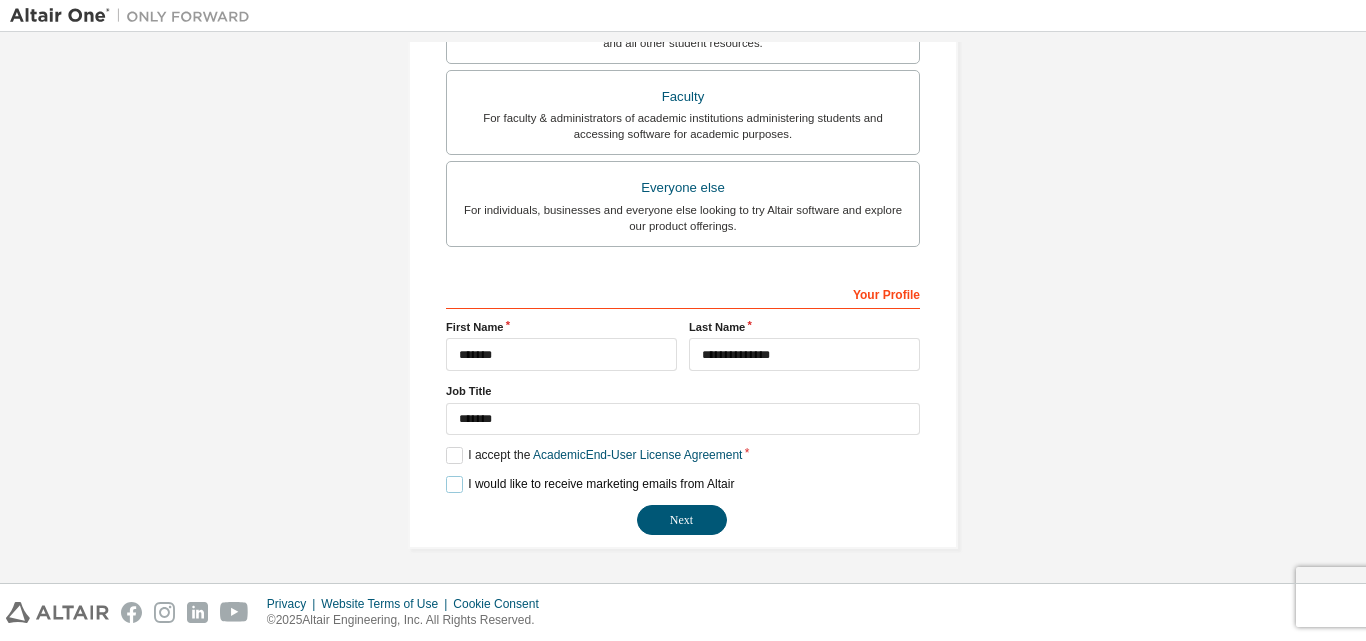 click on "I would like to receive marketing emails from Altair" at bounding box center [590, 484] 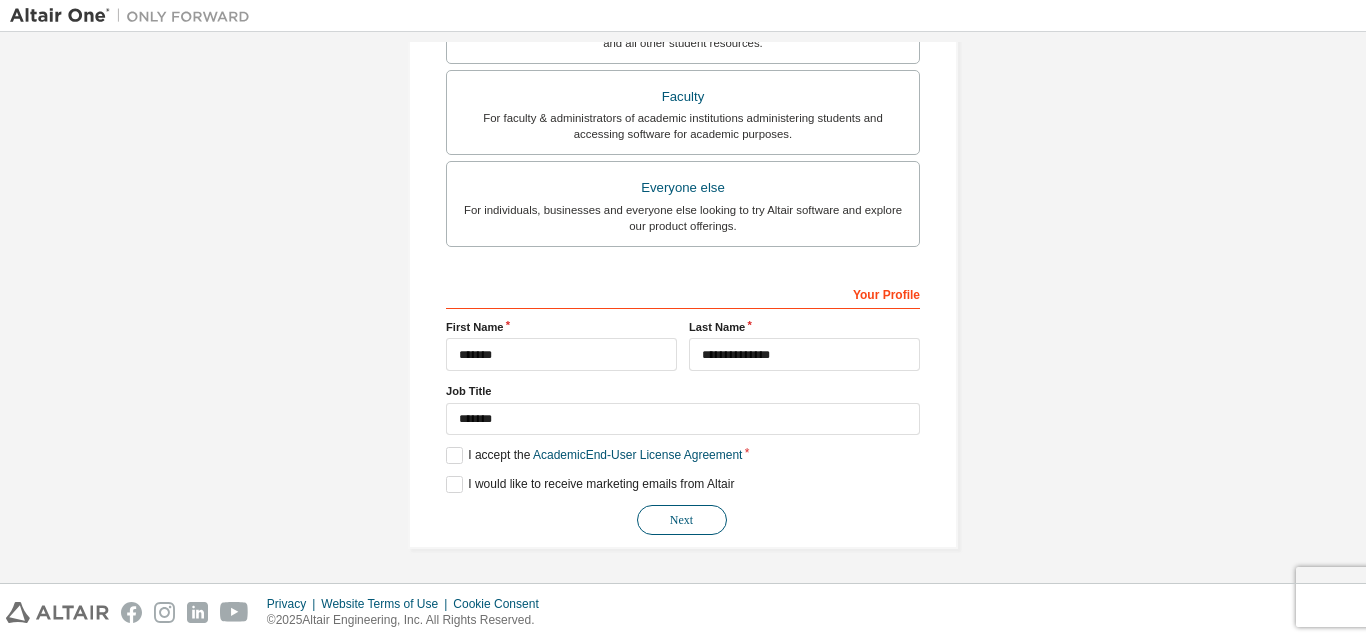 click on "Next" at bounding box center (682, 520) 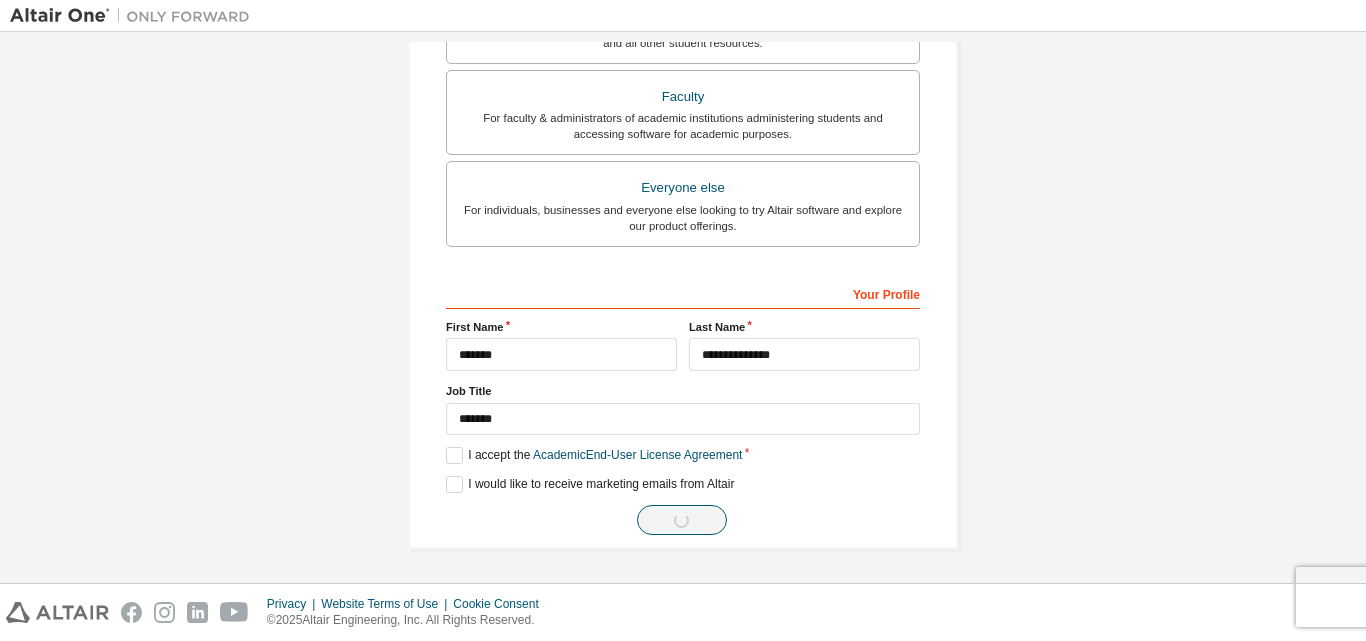 scroll, scrollTop: 0, scrollLeft: 0, axis: both 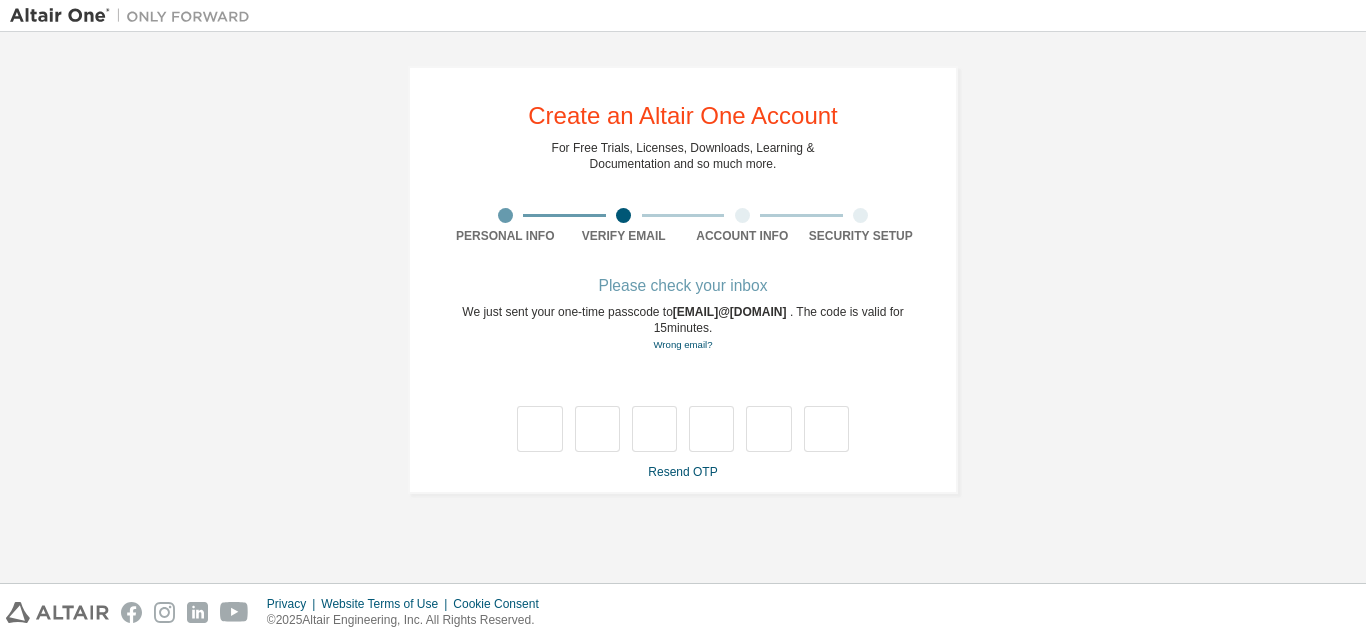 type on "*" 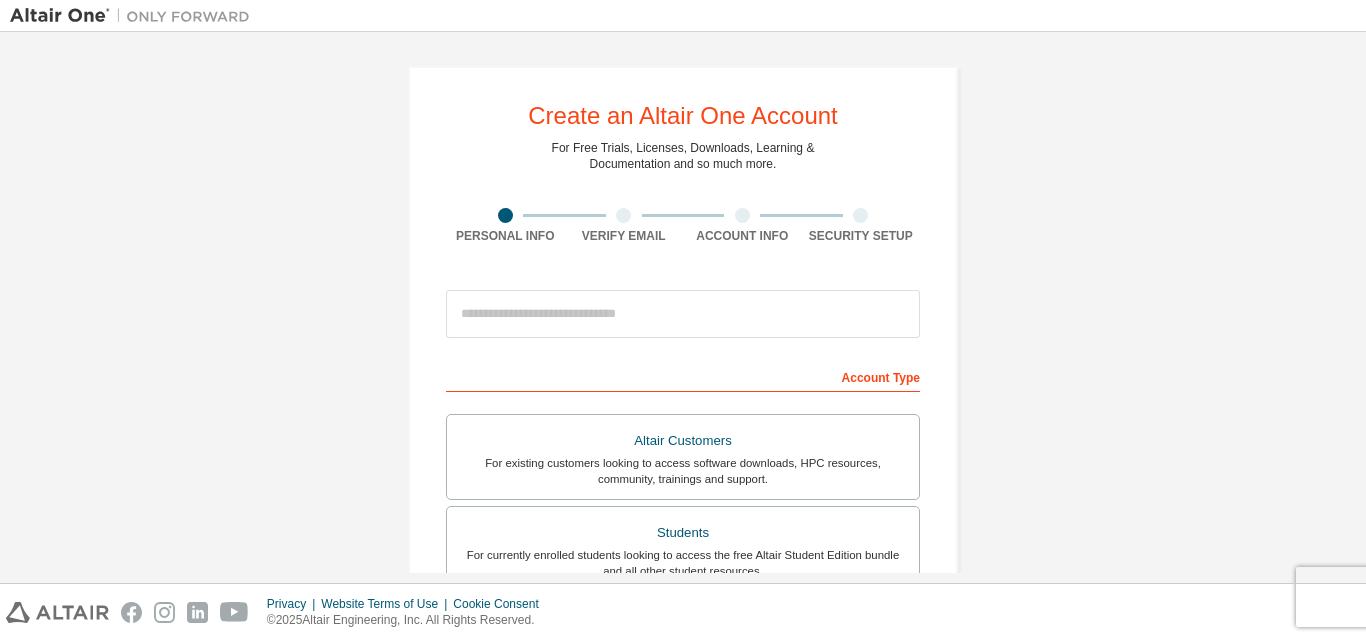 scroll, scrollTop: 0, scrollLeft: 0, axis: both 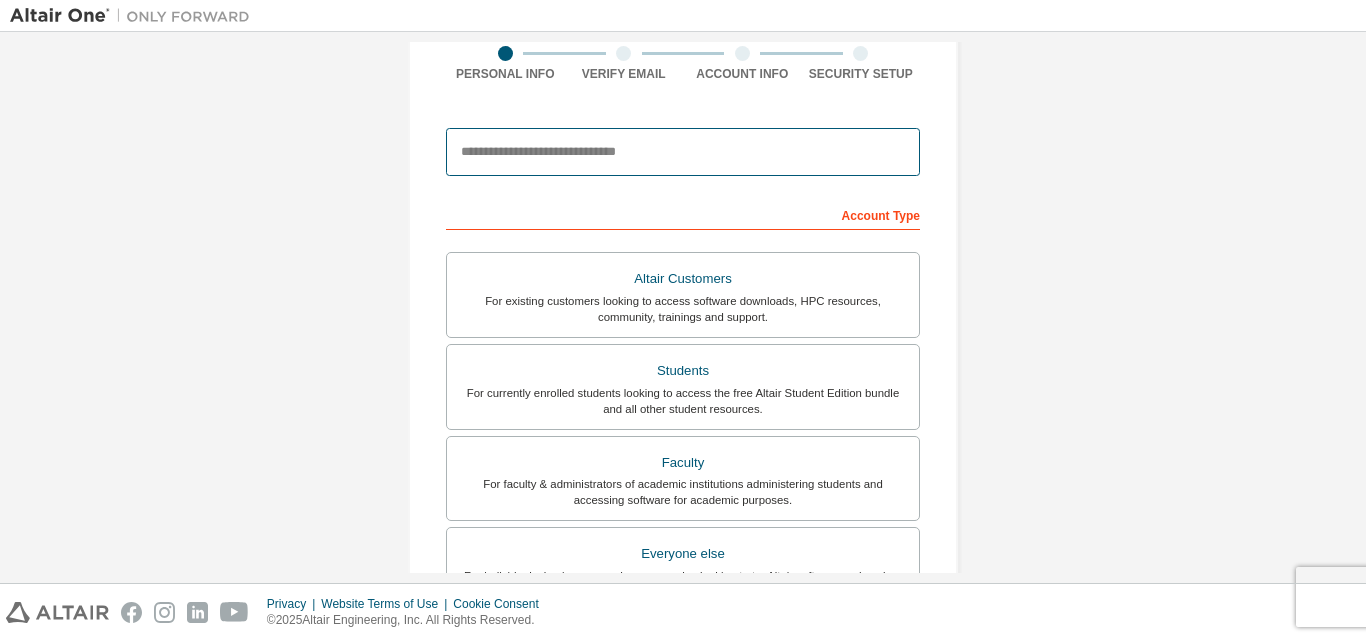 click at bounding box center [683, 152] 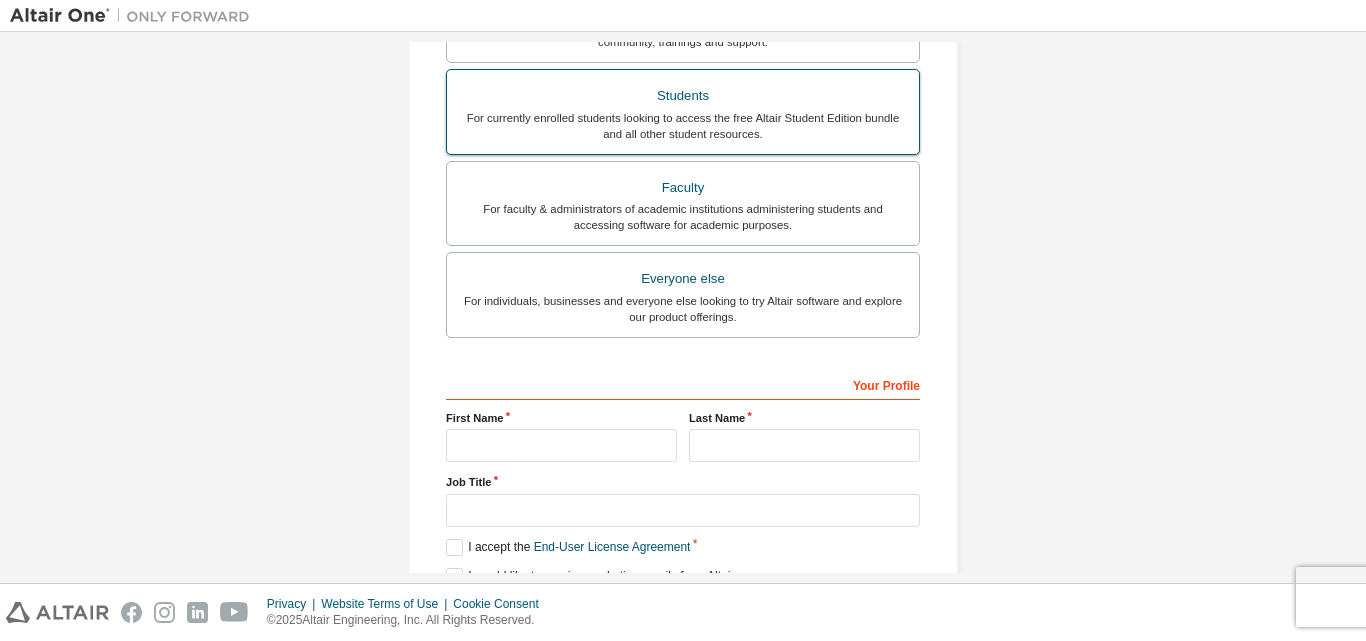 scroll, scrollTop: 592, scrollLeft: 0, axis: vertical 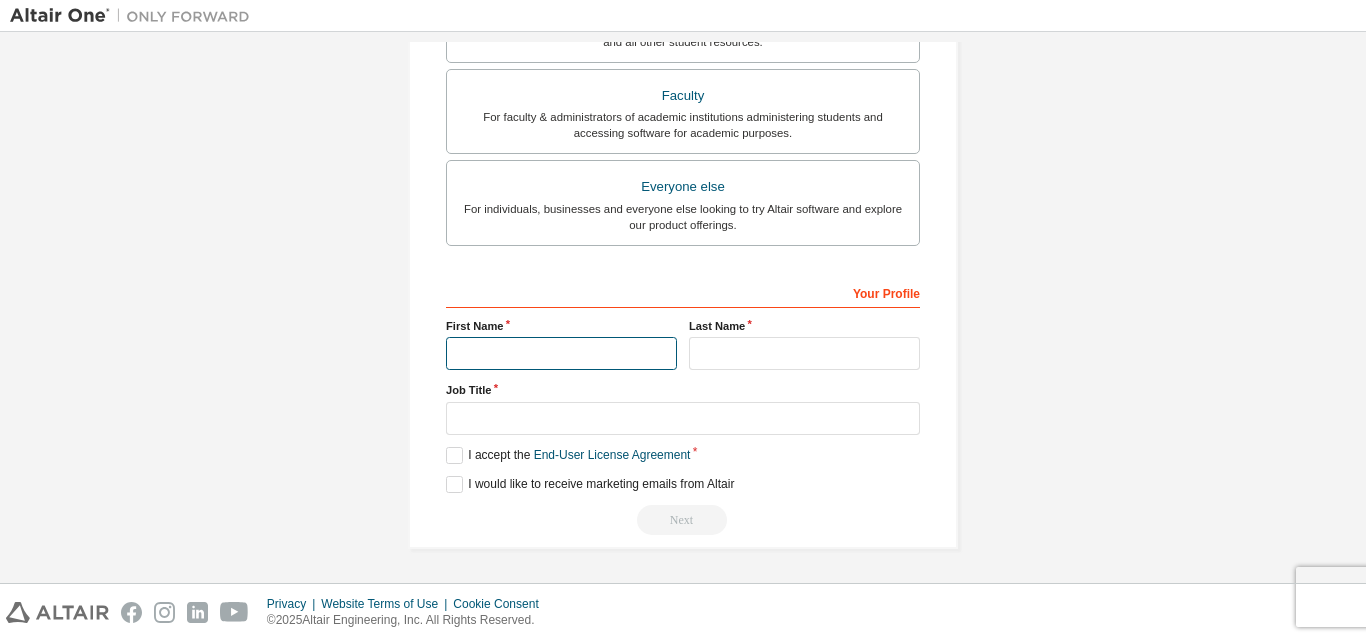 click at bounding box center [561, 353] 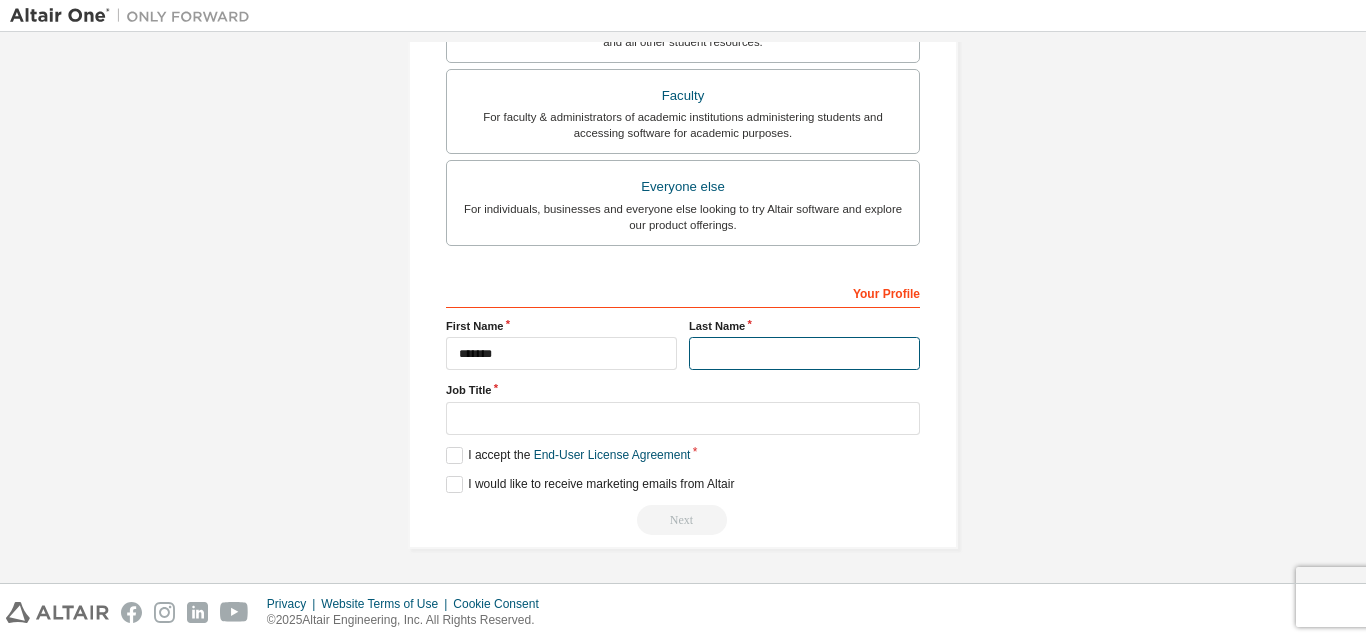 click at bounding box center (804, 353) 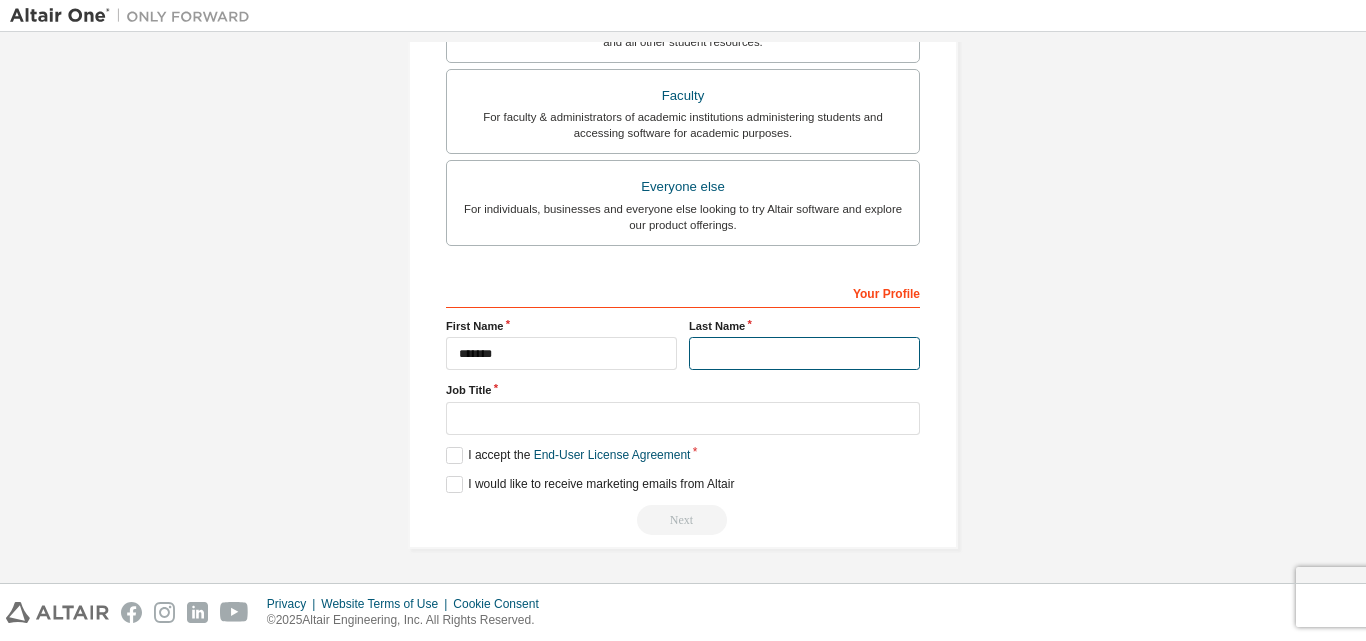 type on "**********" 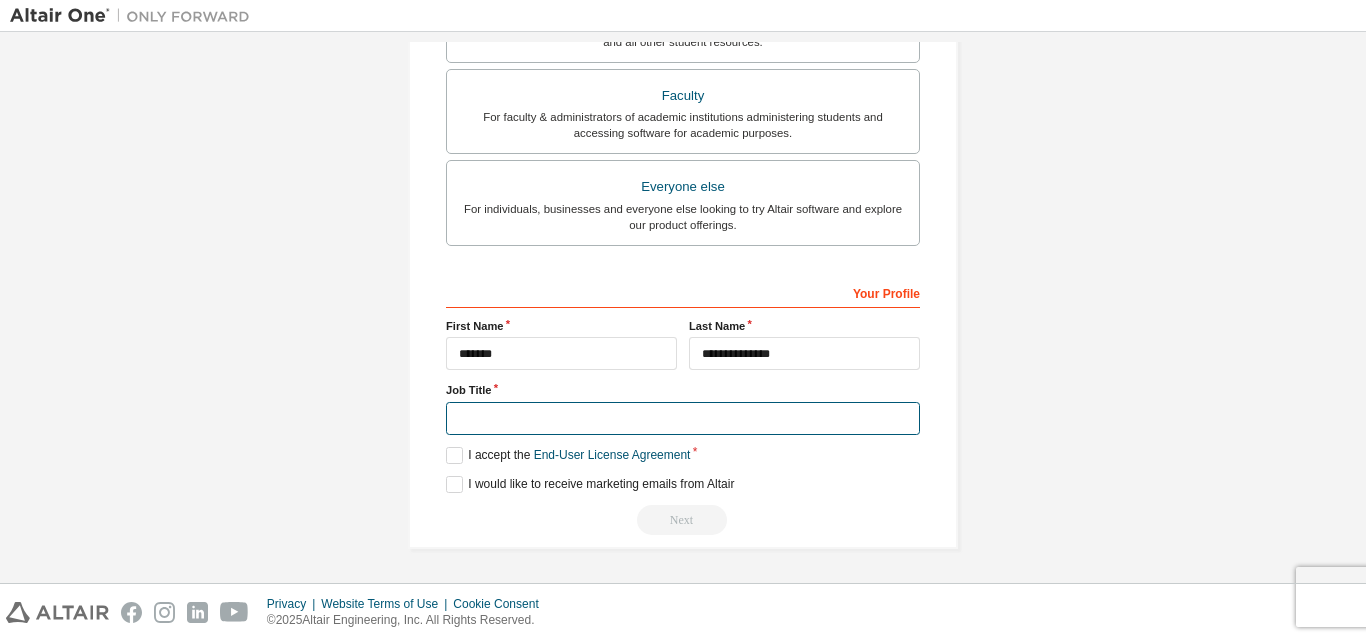 click at bounding box center [683, 418] 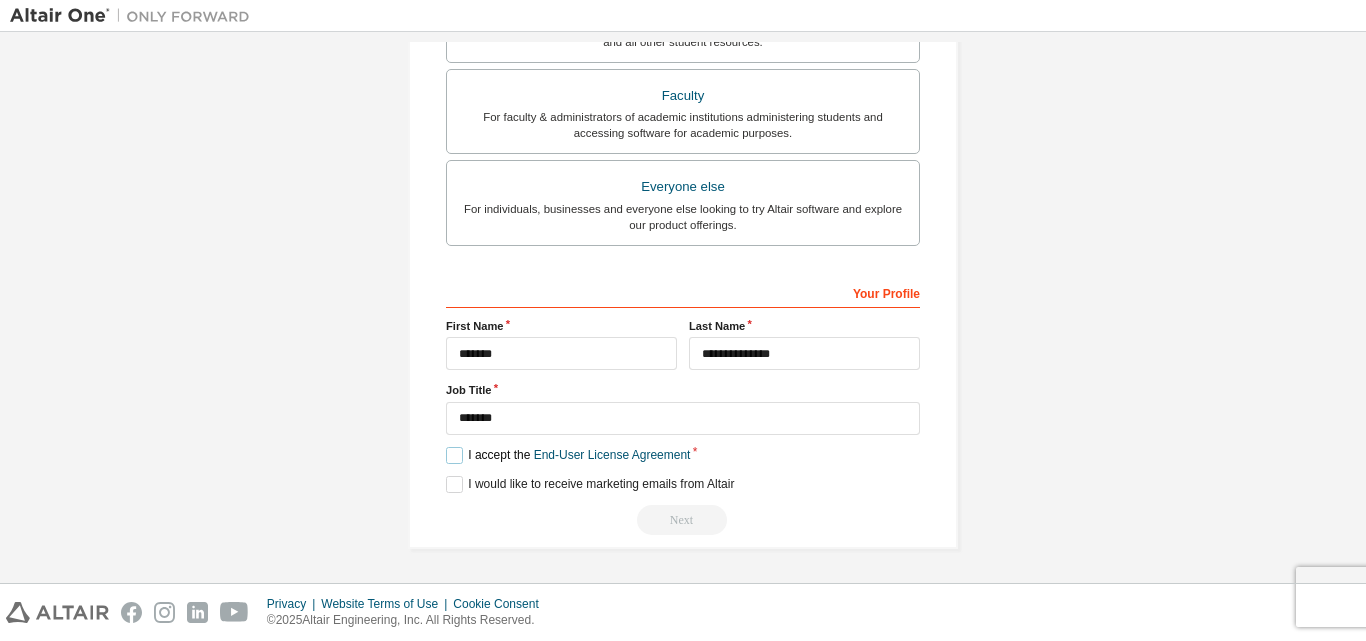 click on "I accept the    End-User License Agreement" at bounding box center (568, 455) 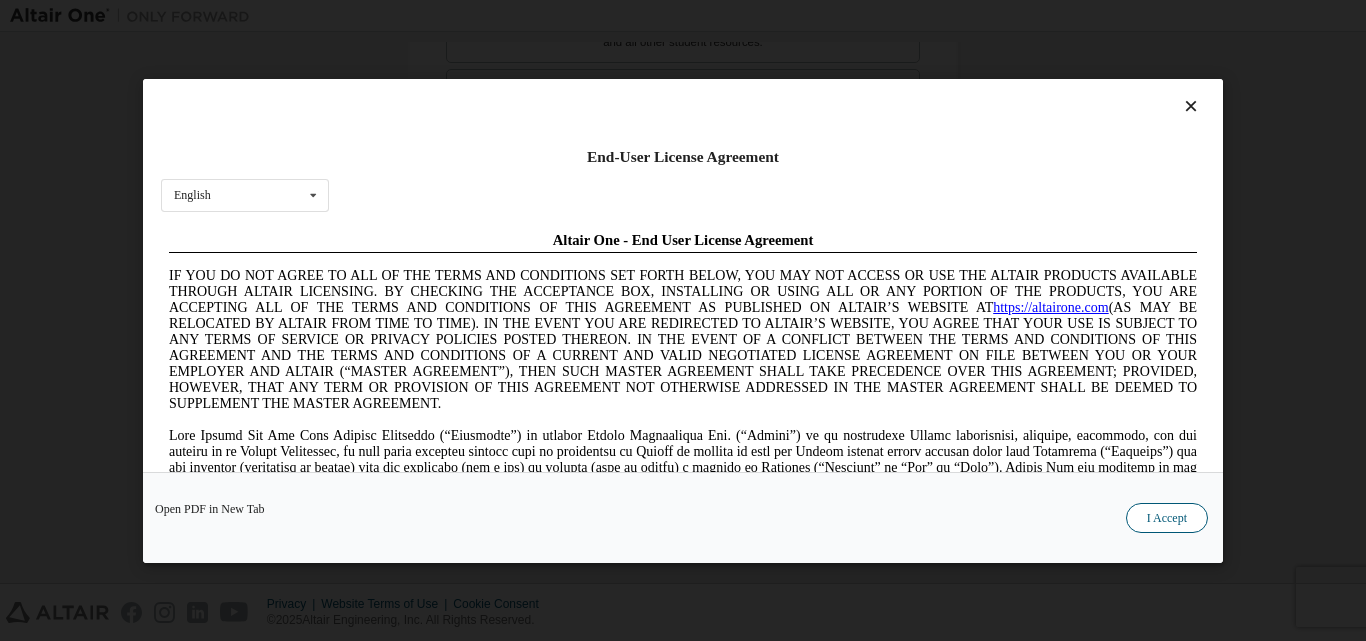 scroll, scrollTop: 0, scrollLeft: 0, axis: both 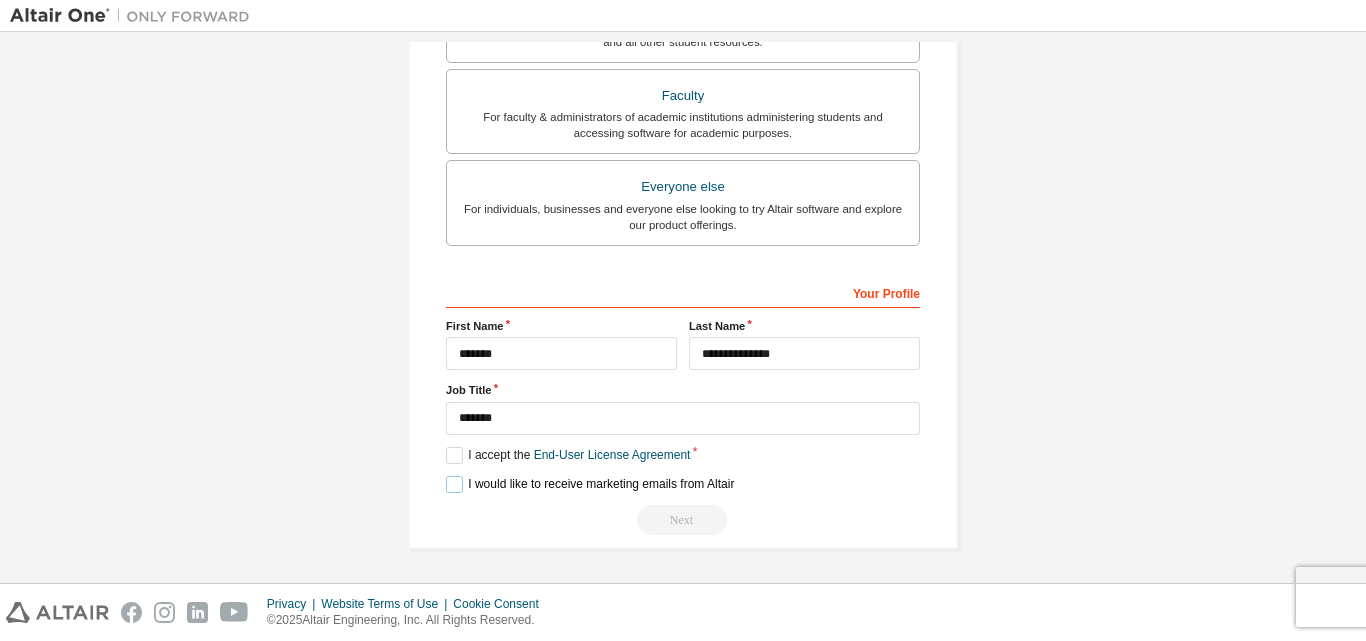 click on "I would like to receive marketing emails from Altair" at bounding box center (590, 484) 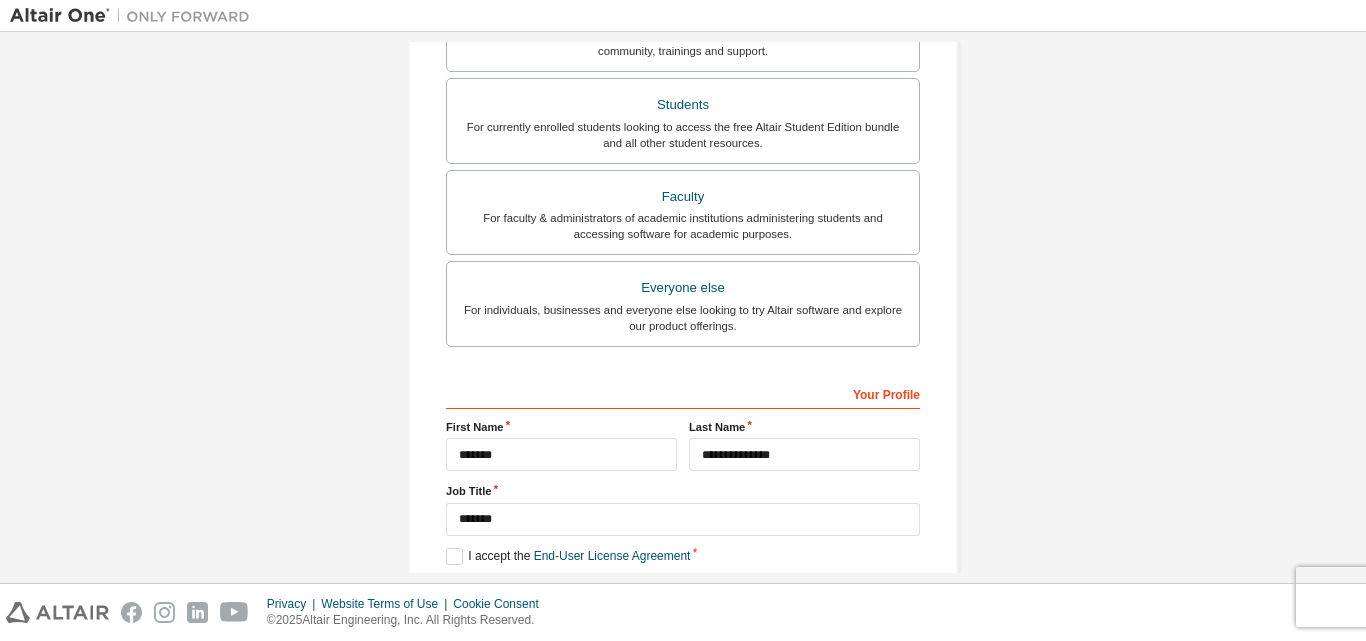 scroll, scrollTop: 592, scrollLeft: 0, axis: vertical 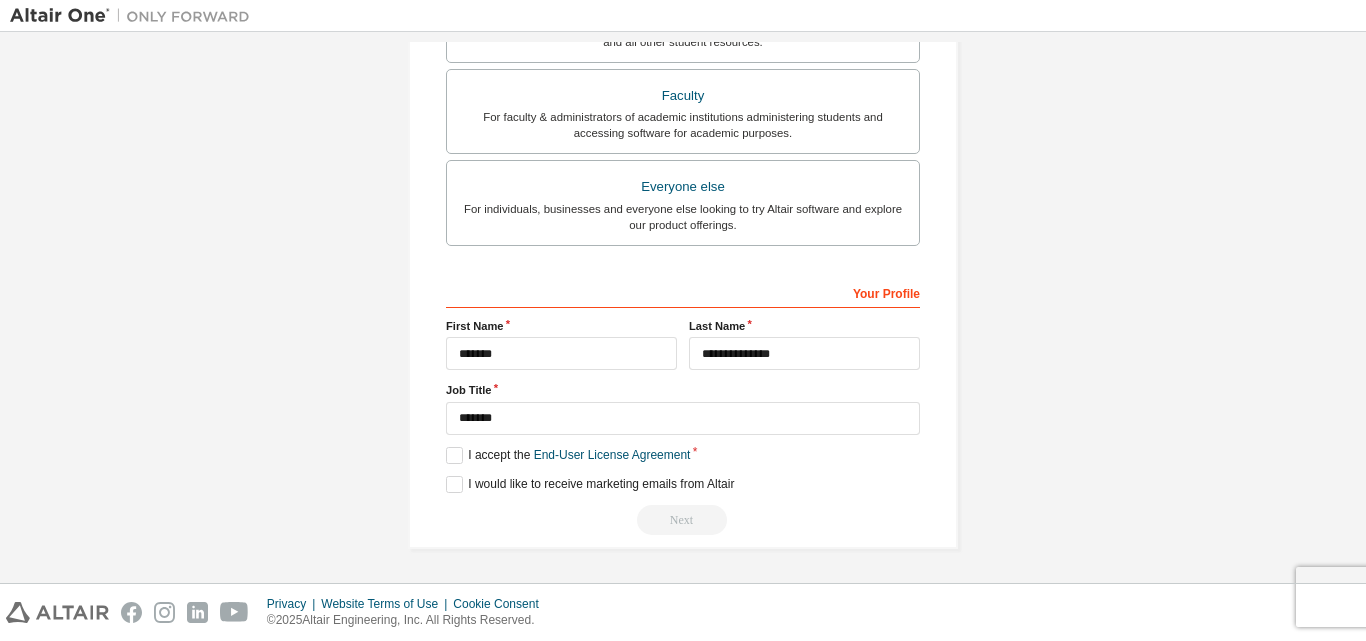 click on "Next" at bounding box center [683, 520] 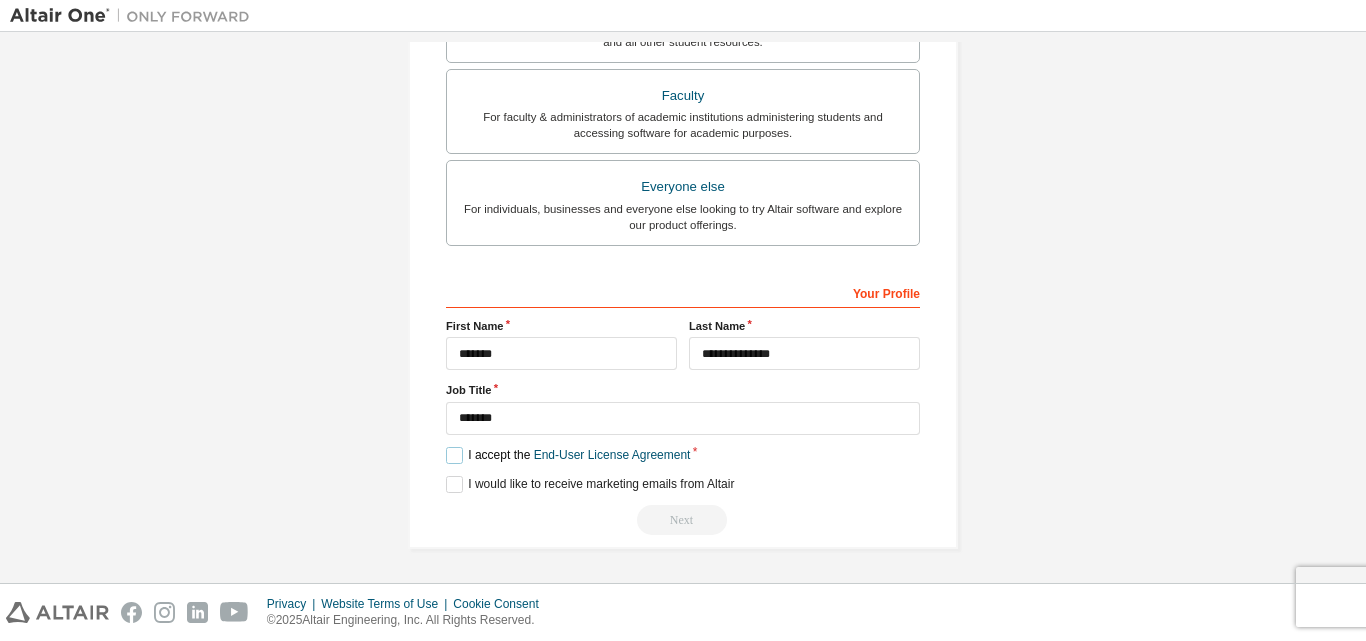 click on "I accept the    End-User License Agreement" at bounding box center (568, 455) 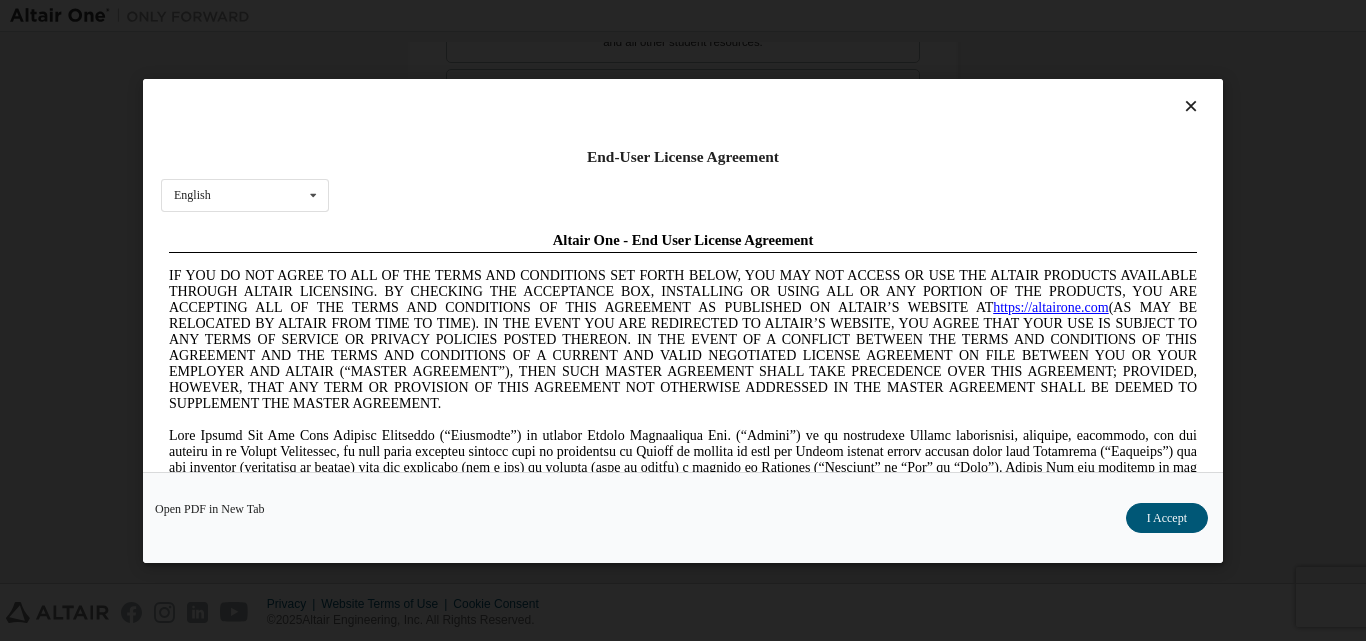scroll, scrollTop: 0, scrollLeft: 0, axis: both 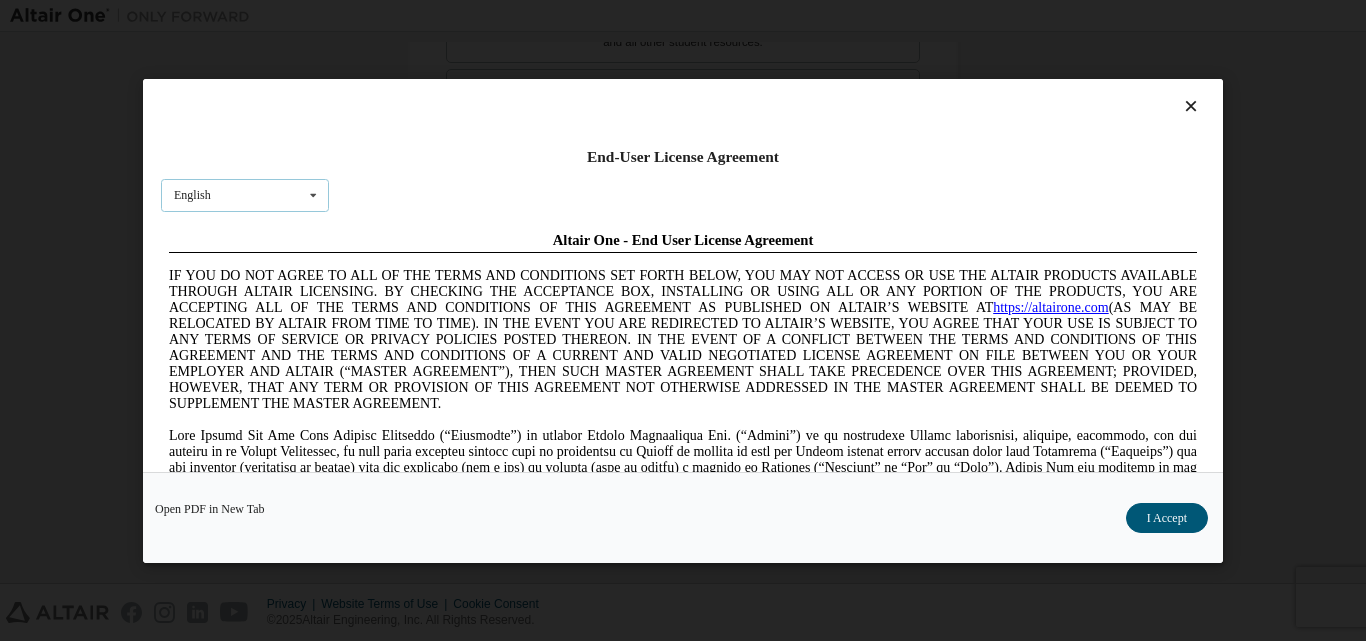 click on "English English Chinese French German Japanese Korean Portuguese" at bounding box center (245, 194) 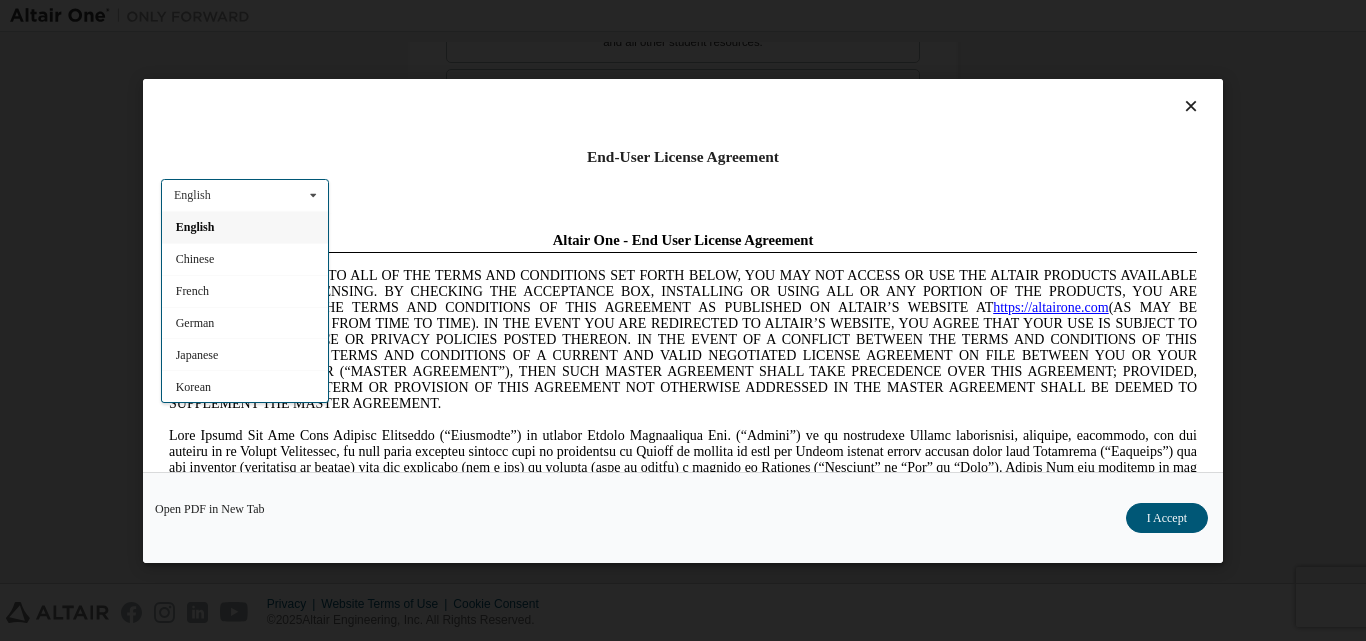click on "English English Chinese French German Japanese Korean Portuguese" at bounding box center (245, 194) 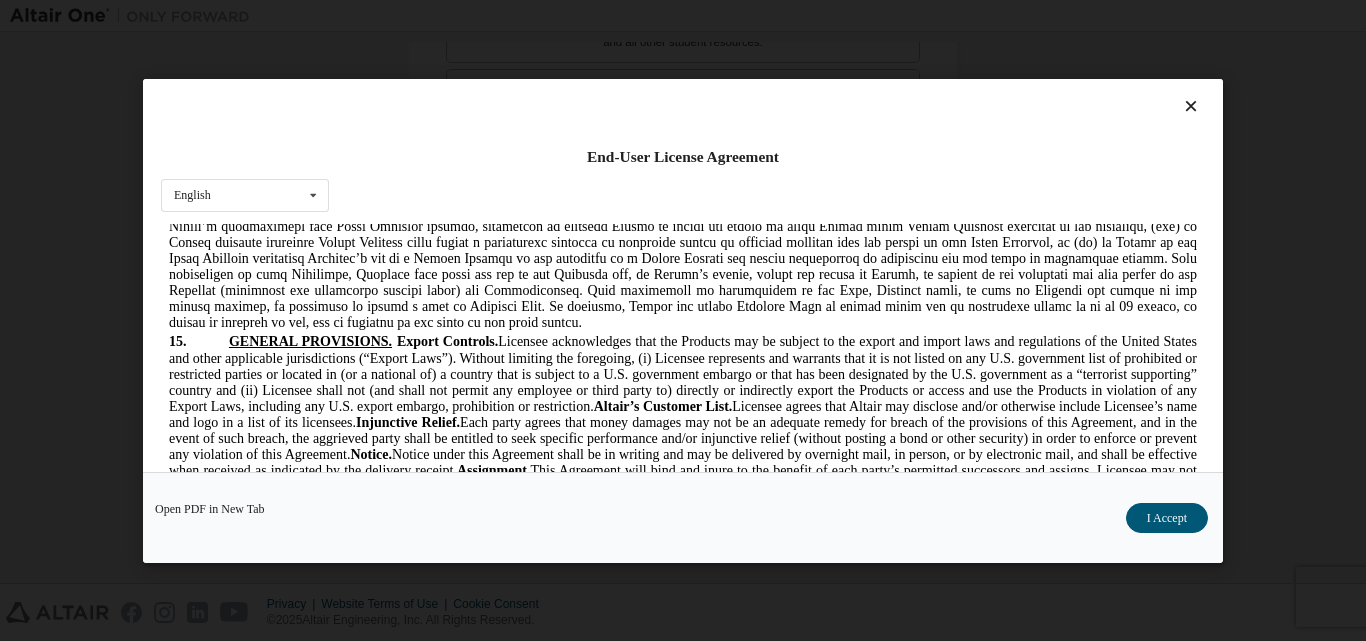 scroll, scrollTop: 5432, scrollLeft: 0, axis: vertical 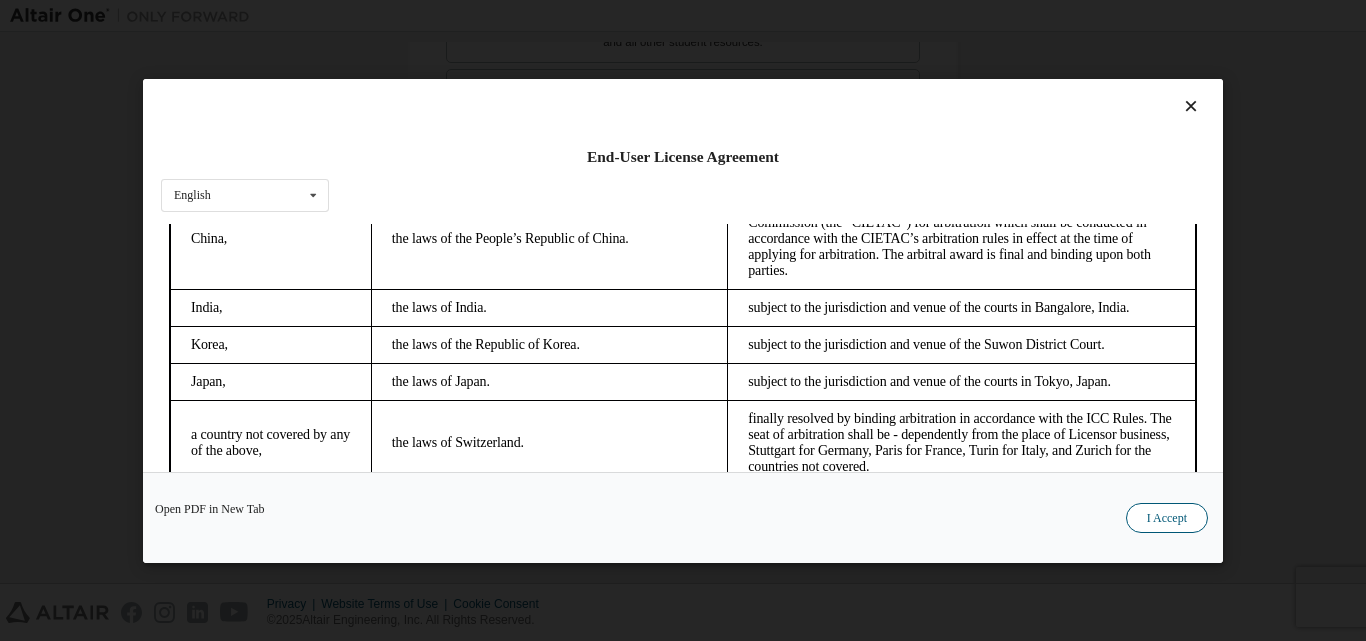 click on "I Accept" at bounding box center (1167, 517) 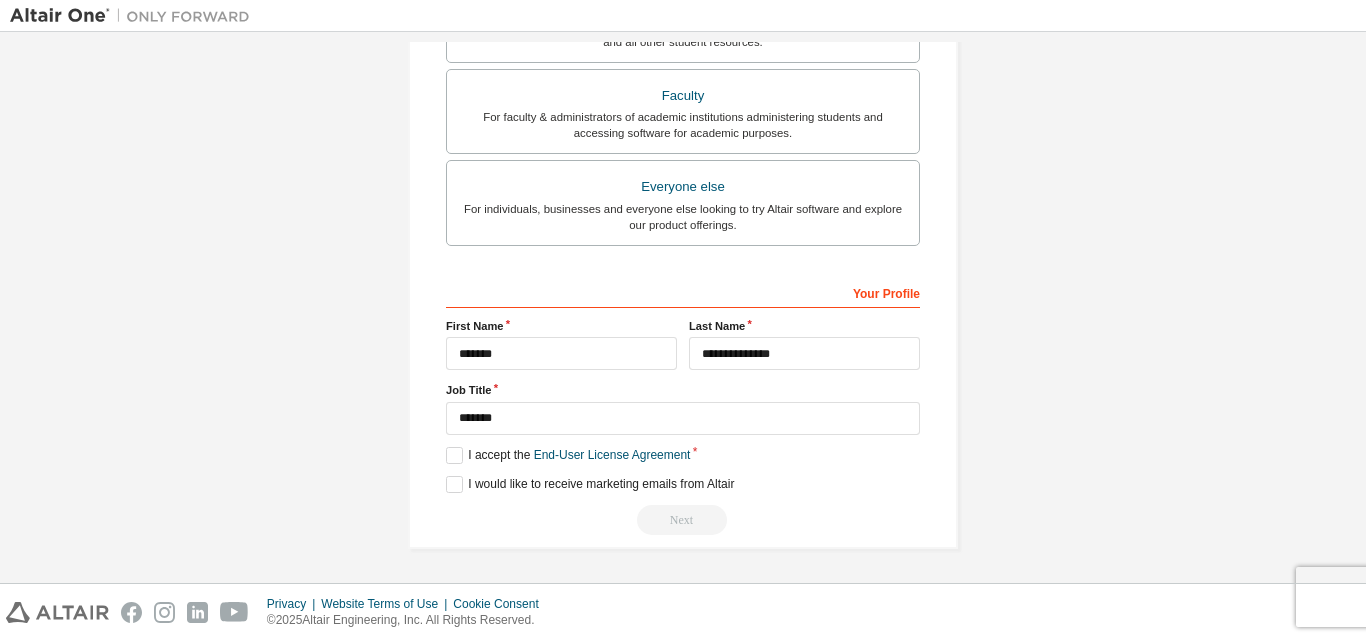 scroll, scrollTop: 0, scrollLeft: 0, axis: both 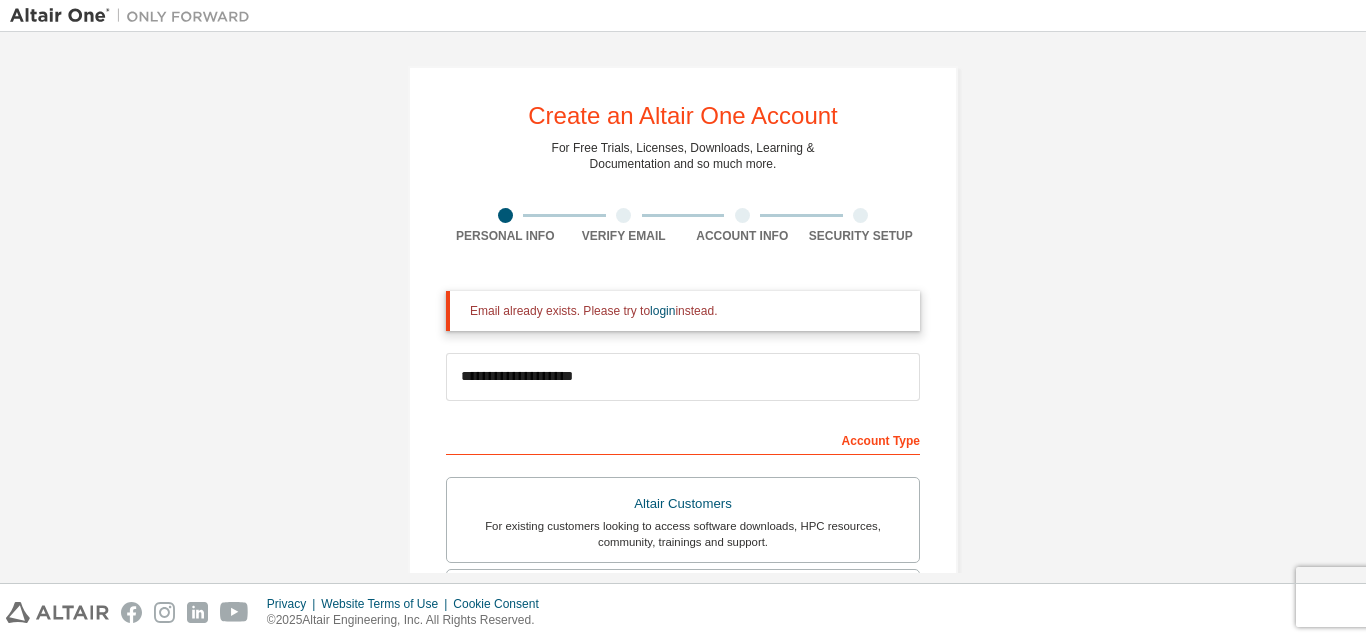 click at bounding box center (742, 215) 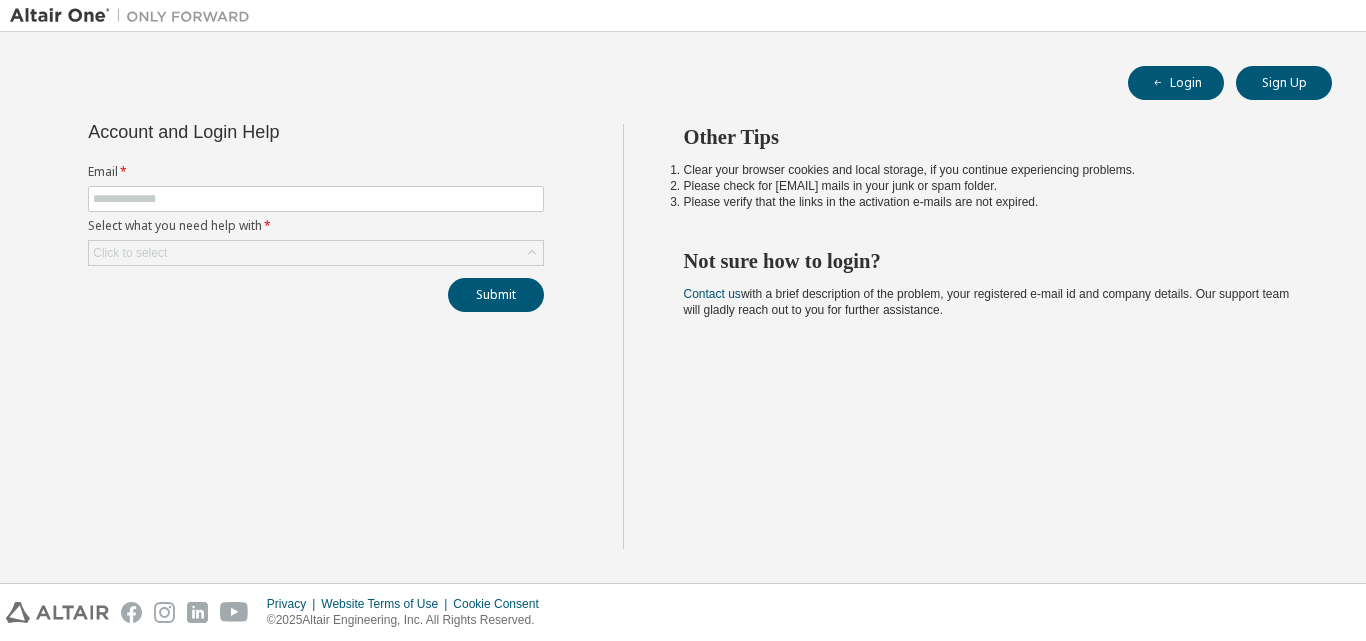 scroll, scrollTop: 0, scrollLeft: 0, axis: both 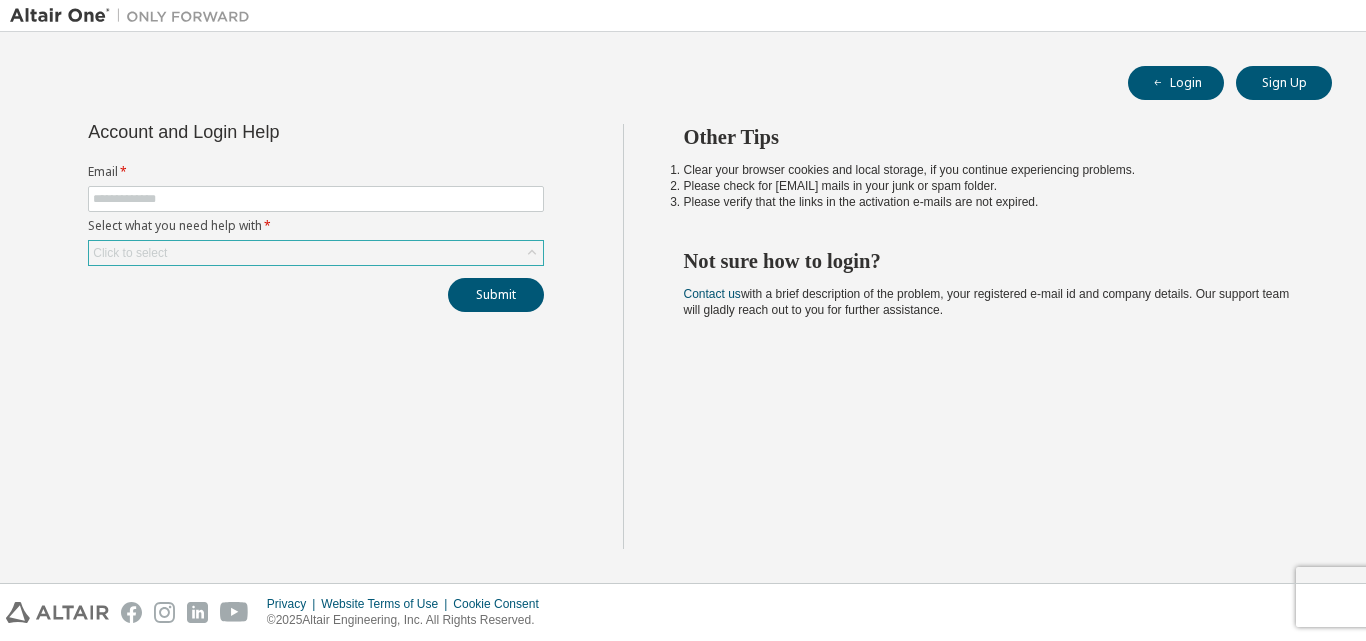 click on "Click to select" at bounding box center (316, 253) 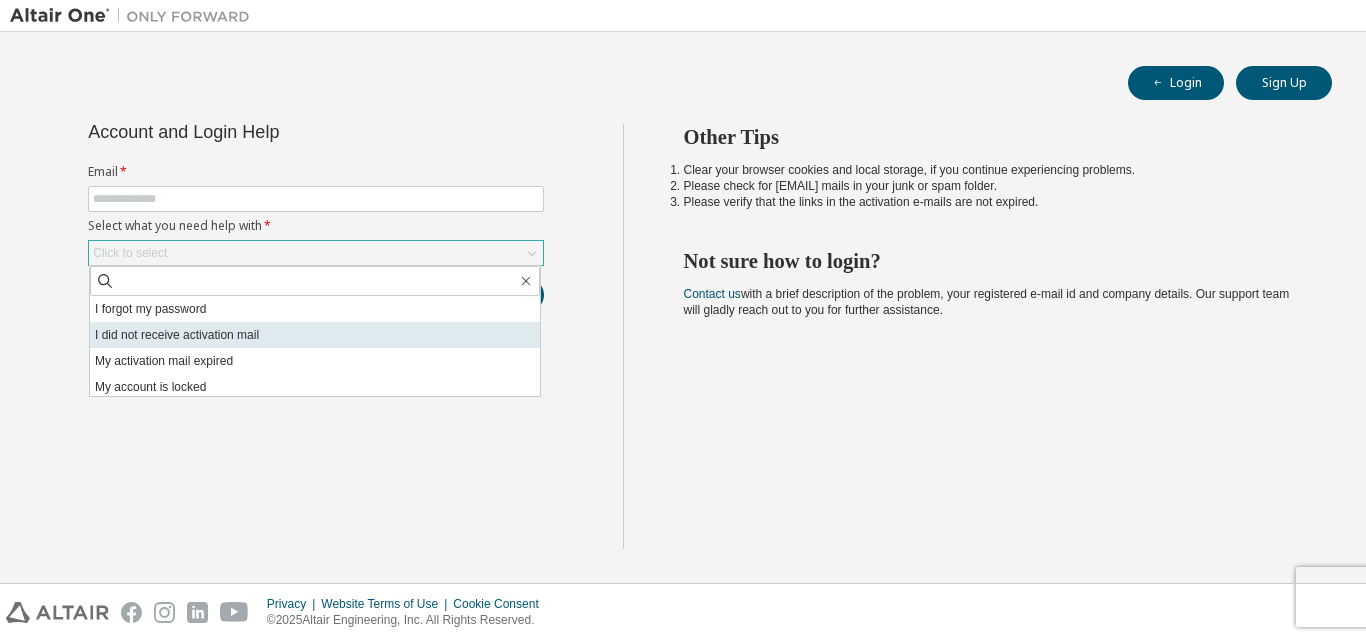 click on "I did not receive activation mail" at bounding box center [315, 335] 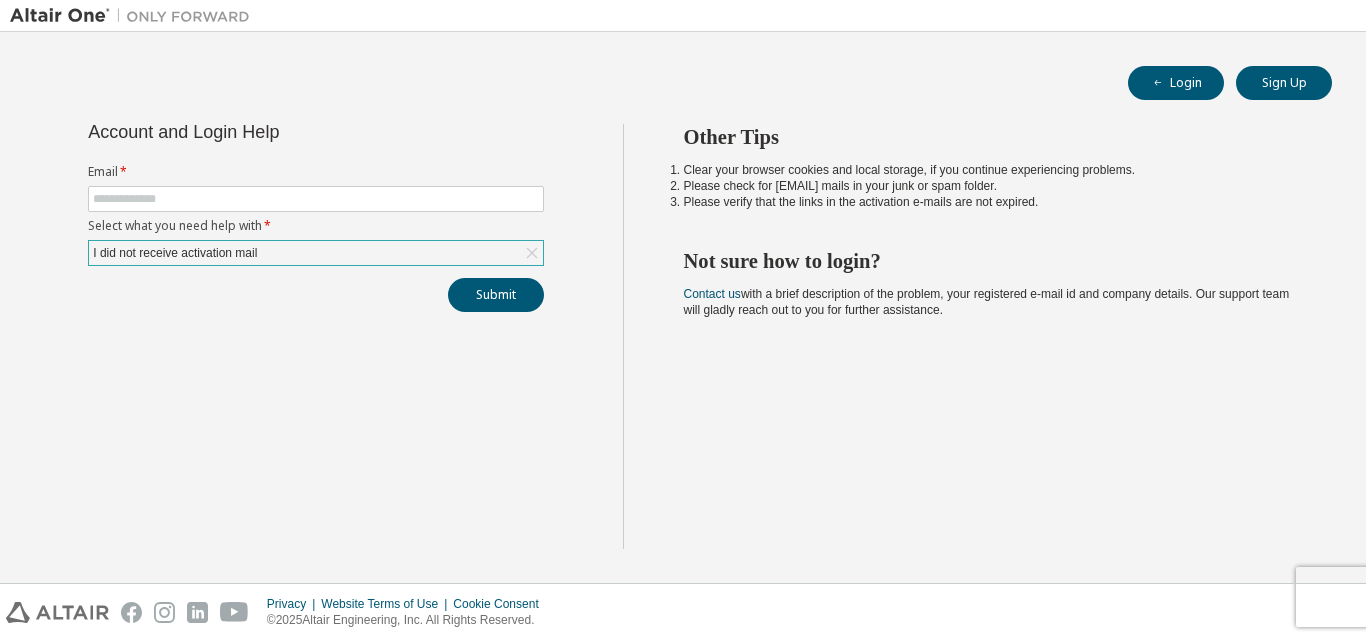 click on "I did not receive activation mail" at bounding box center (316, 253) 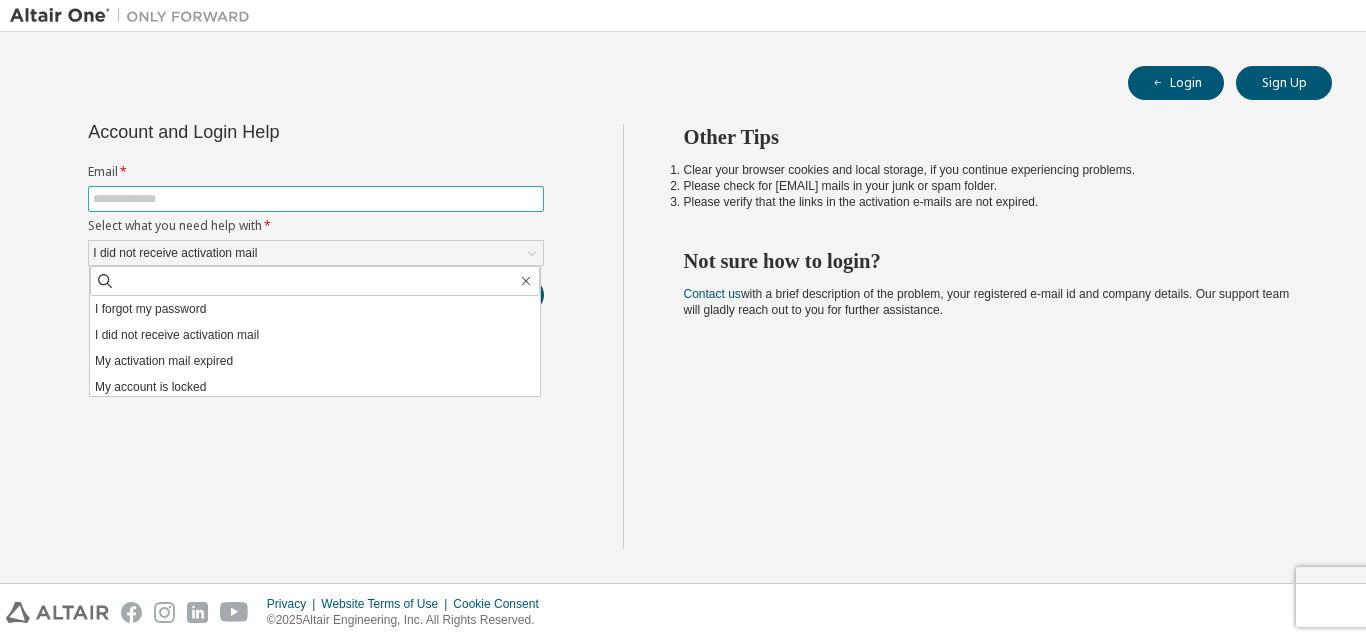 click at bounding box center (316, 199) 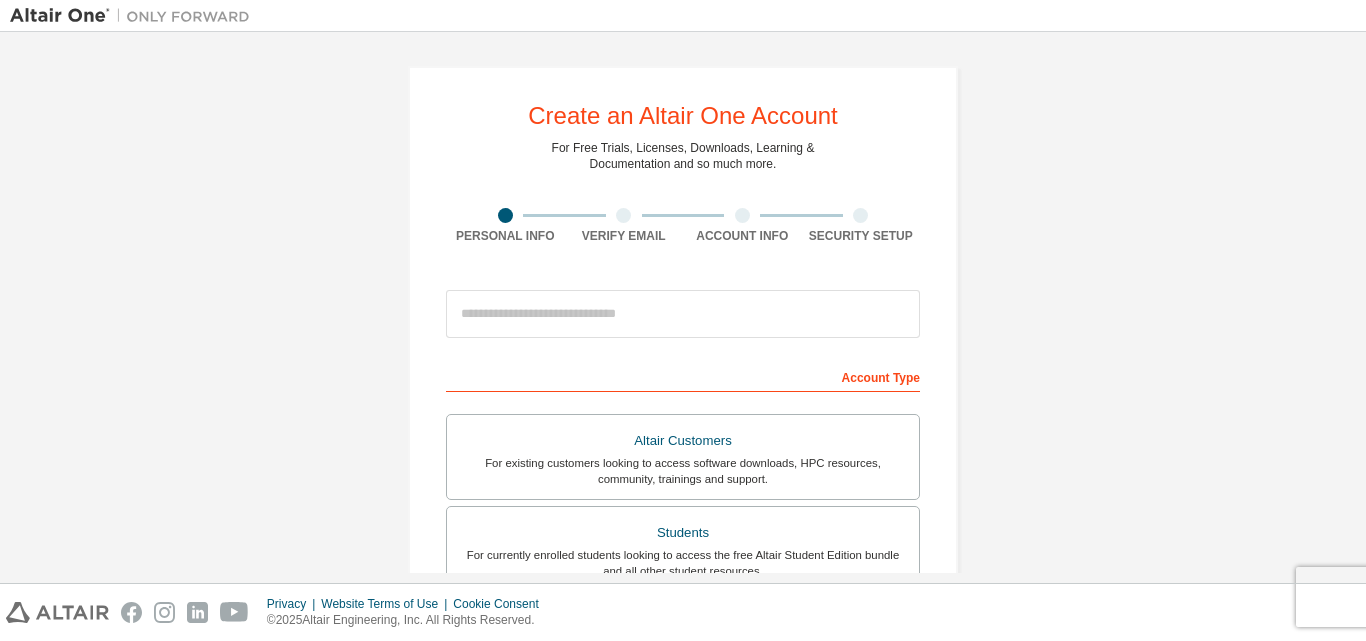 scroll, scrollTop: 0, scrollLeft: 0, axis: both 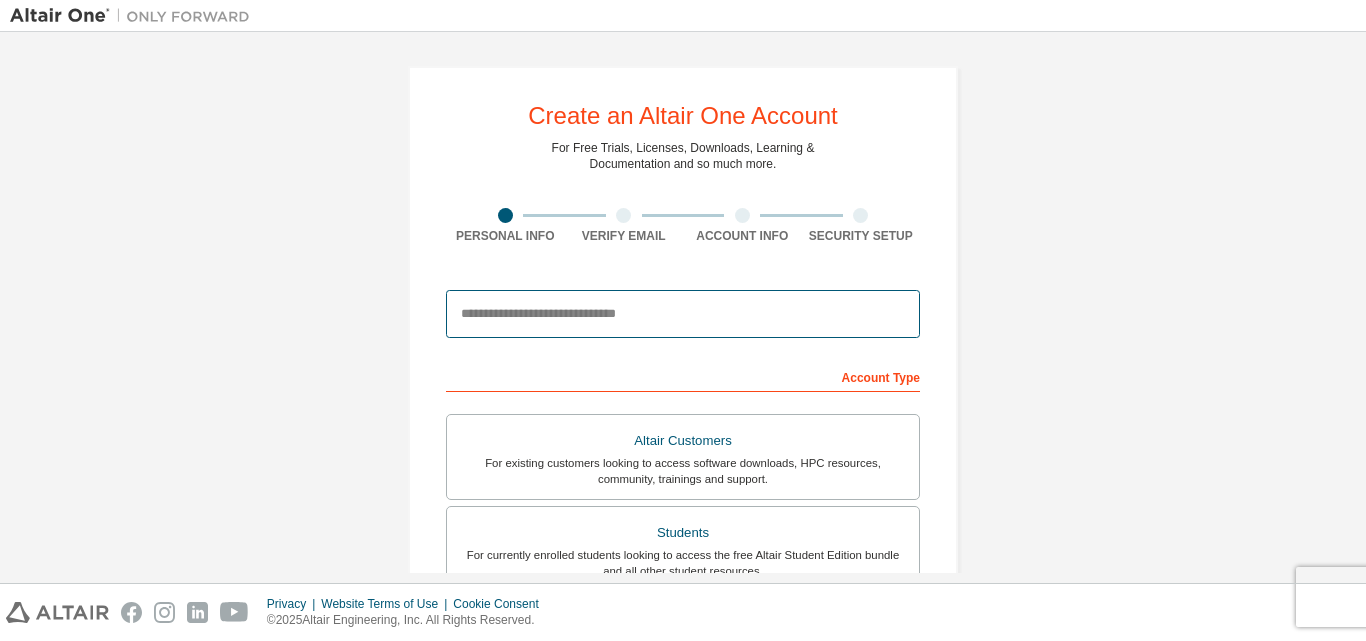 click at bounding box center (683, 314) 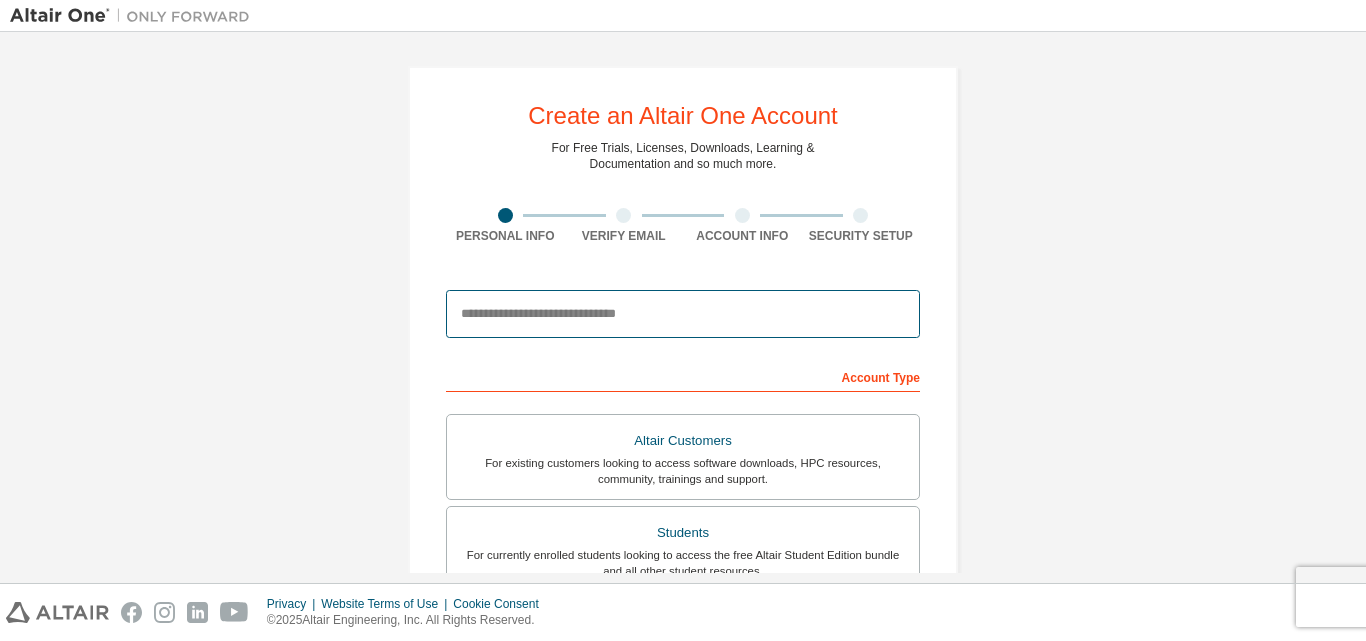 type on "**********" 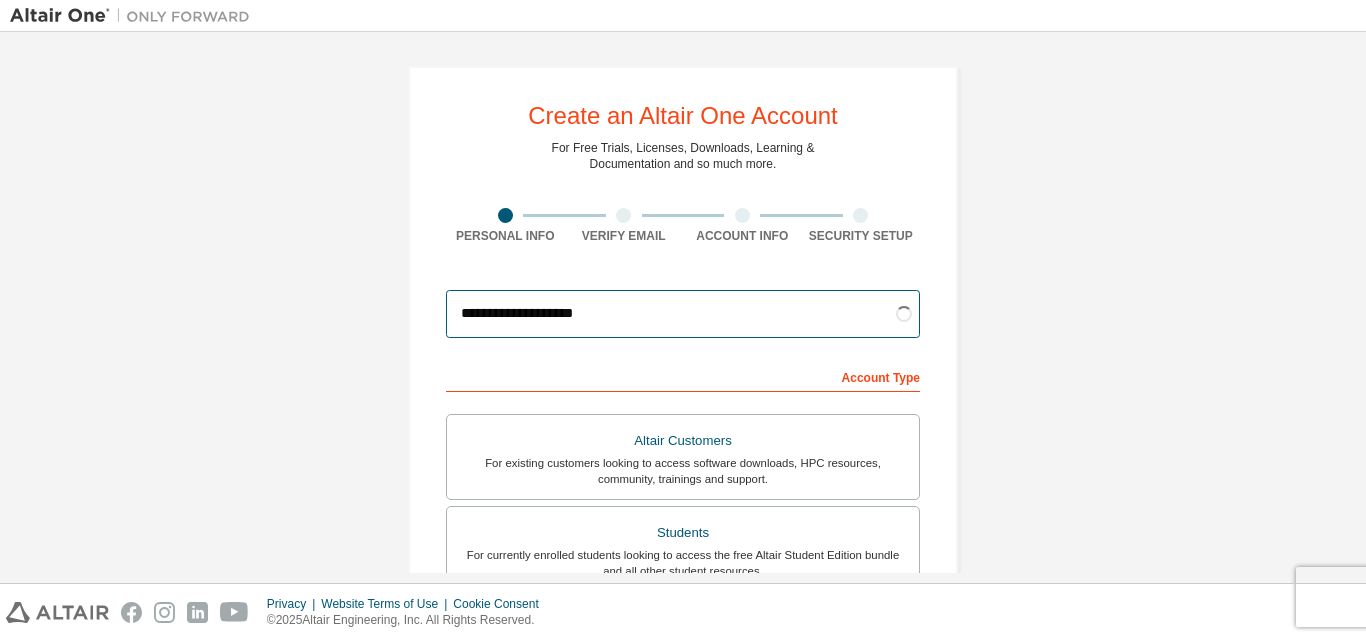 scroll, scrollTop: 8, scrollLeft: 0, axis: vertical 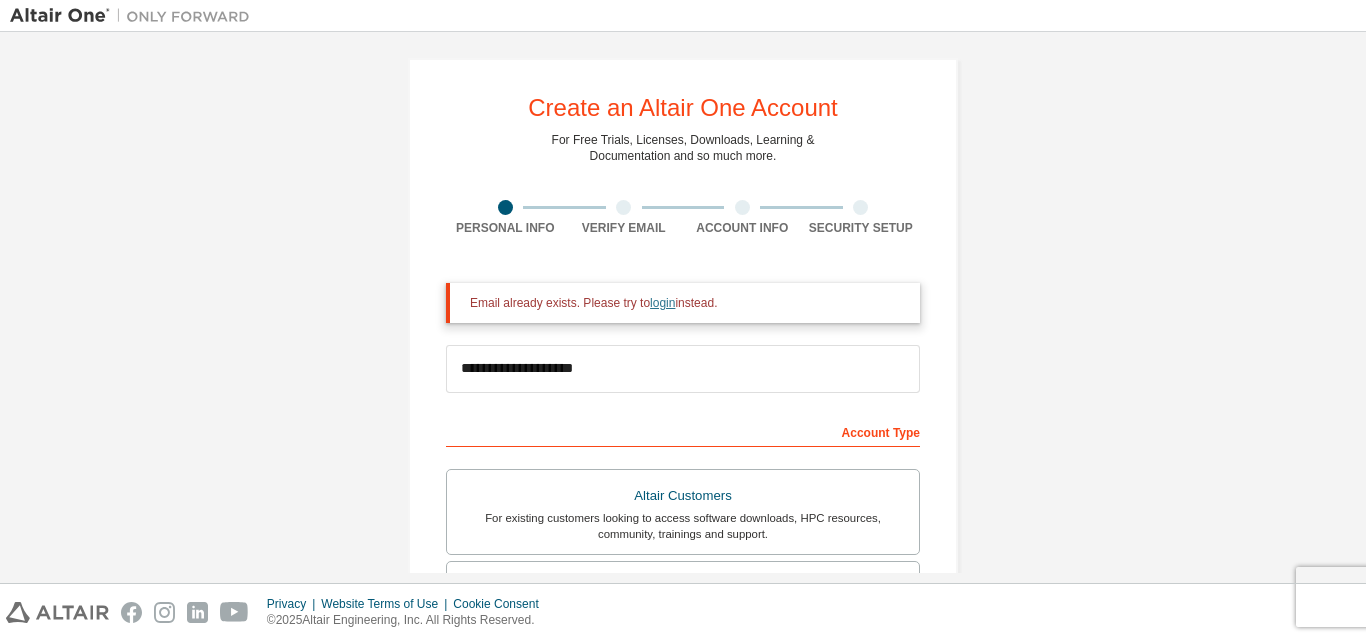 click on "login" at bounding box center (662, 303) 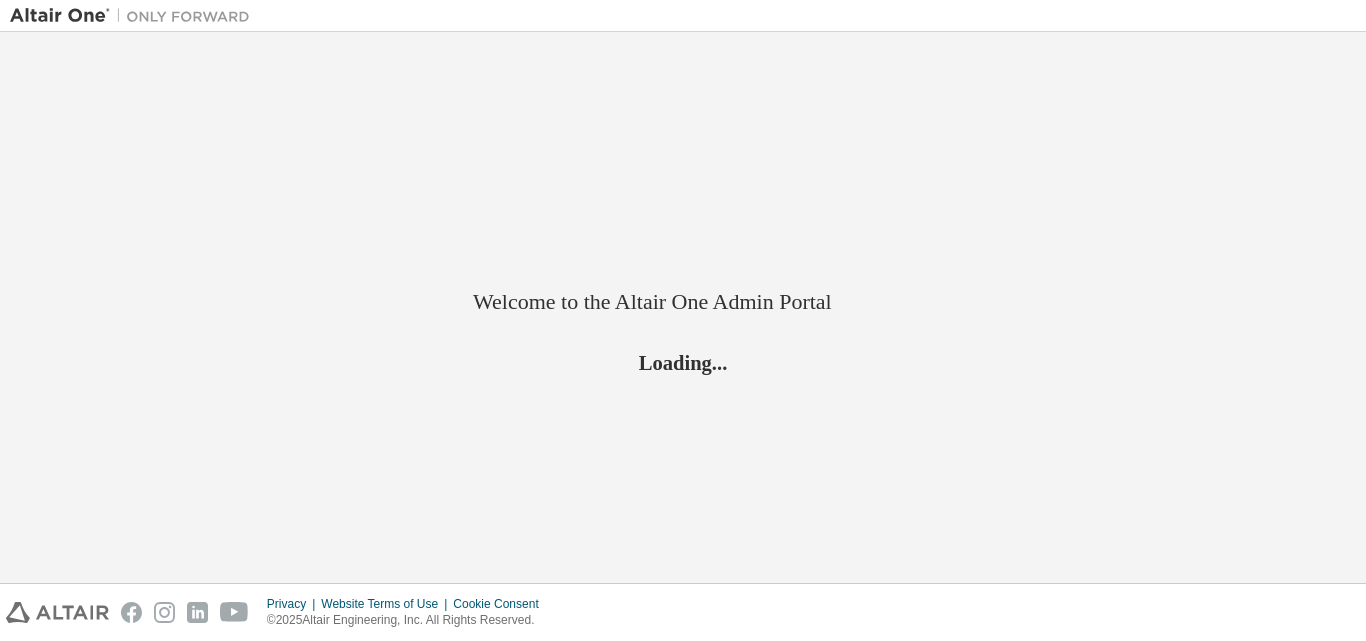scroll, scrollTop: 0, scrollLeft: 0, axis: both 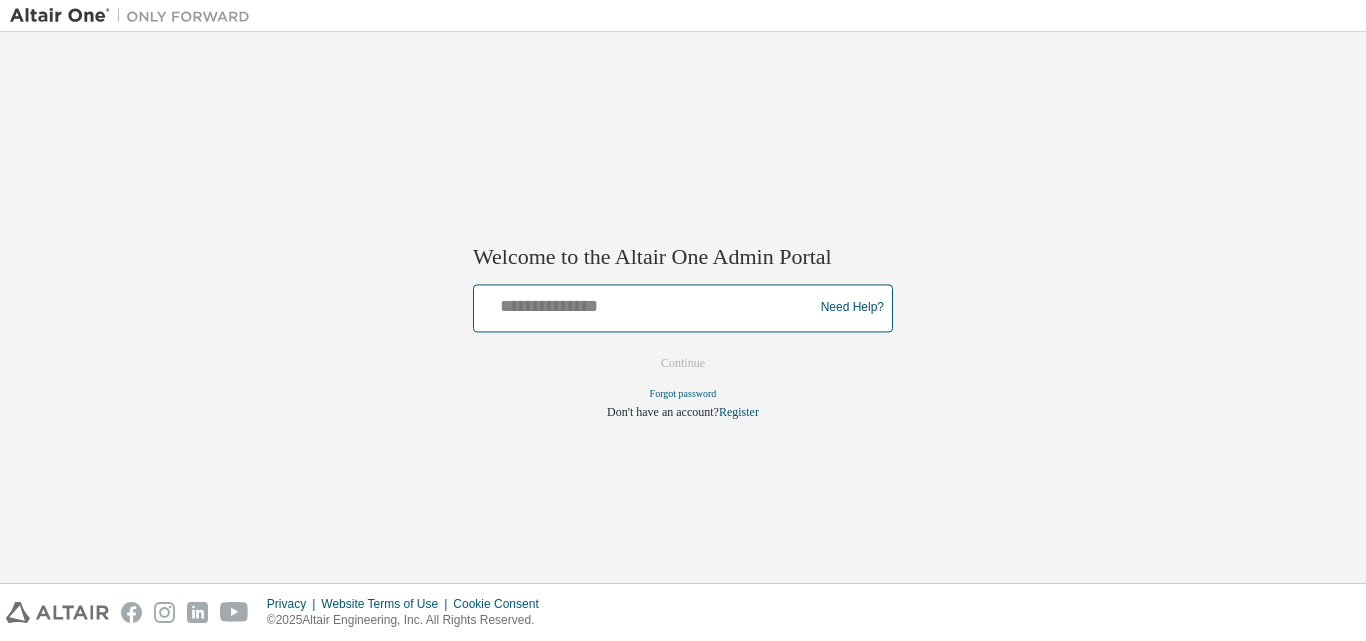 click at bounding box center (646, 303) 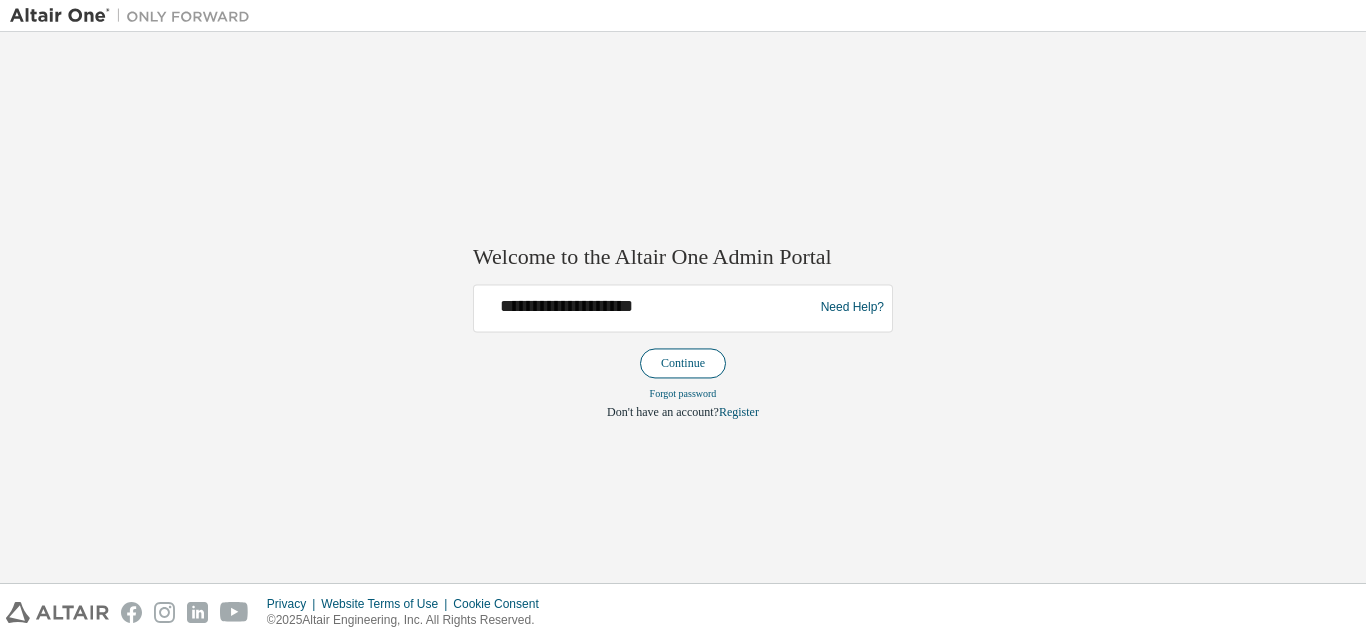 click on "Continue" at bounding box center (683, 363) 